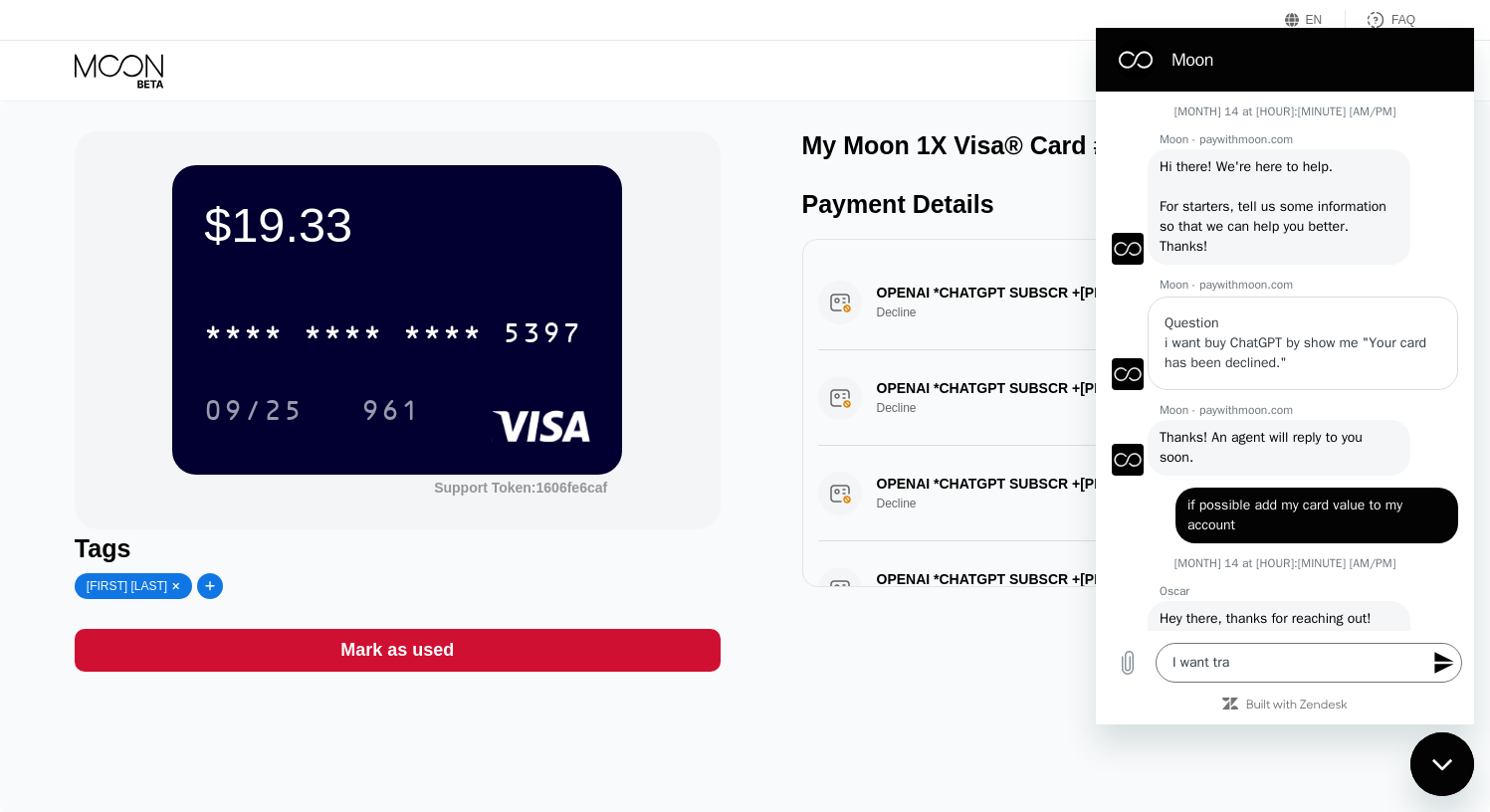 scroll, scrollTop: 251, scrollLeft: 0, axis: vertical 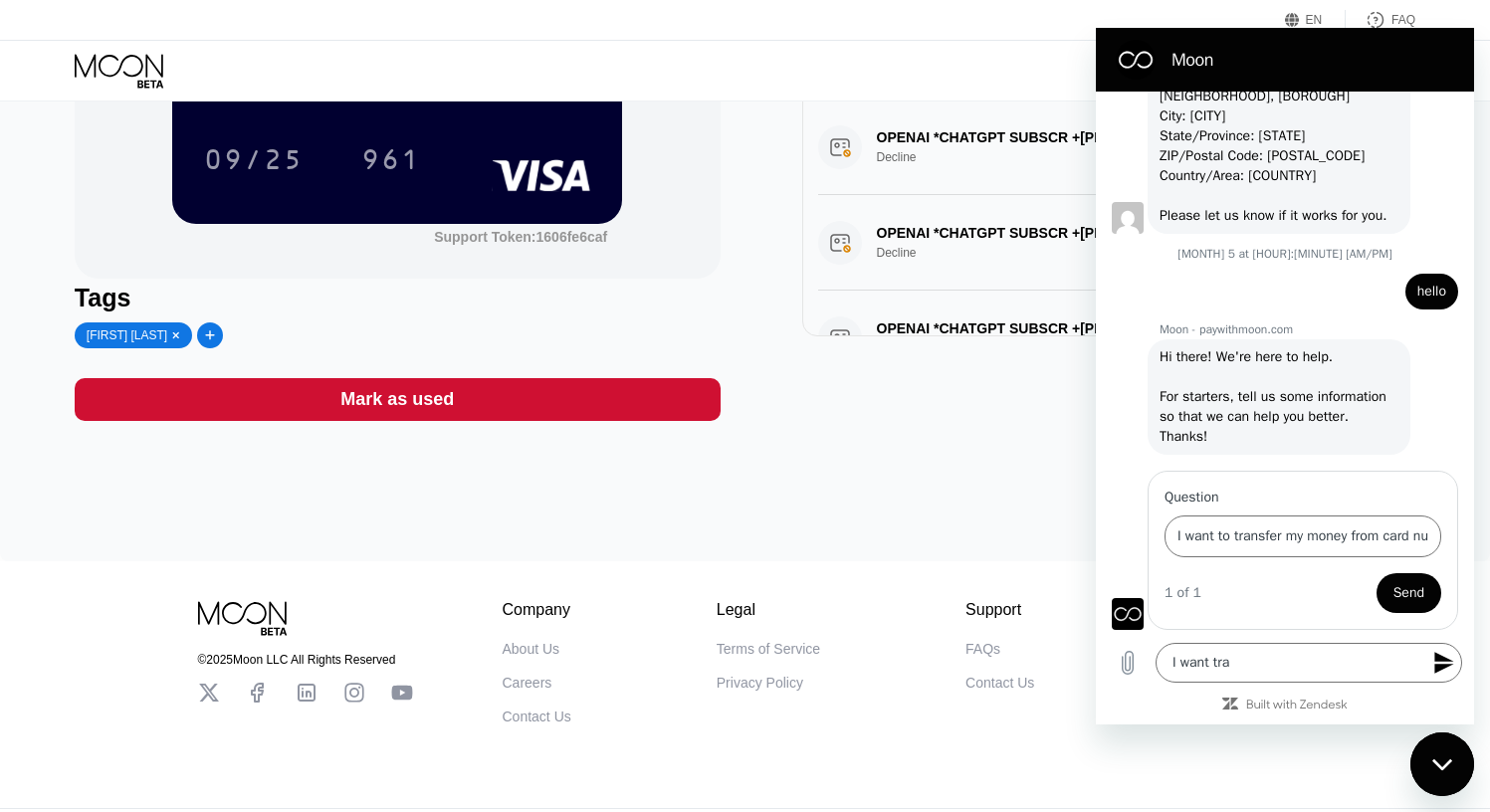 click on "My Moon 1X Visa® Card #2 Payment Details OPENAI *CHATGPT SUBSCR   +[PHONE] IE Decline $[PRICE] [MONTH] 15, [YEAR] [HOUR]:[MINUTE] [AM/PM] OPENAI *CHATGPT SUBSCR   +[PHONE] IE Decline $[PRICE] [MONTH] 15, [YEAR] [HOUR]:[MINUTE] [AM/PM] OPENAI *CHATGPT SUBSCR   +[PHONE] IE Decline $[PRICE] [MONTH] 15, [YEAR] [HOUR]:[MINUTE] [AM/PM] OPENAI *CHATGPT SUBSCR   +[PHONE] IE Decline $[PRICE] [MONTH] 15, [YEAR] [HOUR]:[MINUTE] [AM/PM] OPENAI *CHATGPT SUBSCR   +[PHONE] US Decline $[PRICE] [MONTH] 14, [YEAR] [HOUR]:[MINUTE] [AM/PM] OPENAI *CHATGPT SUBSCR   +[PHONE] IE Decline $[PRICE] [MONTH] 14, [YEAR] [HOUR]:[MINUTE] [AM/PM] OPENAI *CHATGPT SUBSCR   +[PHONE] IE Decline $[PRICE] [MONTH] 14, [YEAR] [HOUR]:[MINUTE] [AM/PM] OPENAI *CHATGPT SUBSCR   +[PHONE] IE Decline $[PRICE] [MONTH] 14, [YEAR] [HOUR]:[MINUTE] [AM/PM] OPENAI *CHATGPT SUBSCR   +[PHONE] IE Decline $[PRICE] [MONTH] 14, [YEAR] [HOUR]:[MINUTE] [AM/PM] OPENAI *CHATGPT SUBSCR   +[PHONE] IE Decline $[PRICE] [MONTH] 14, [YEAR] [HOUR]:[MINUTE] [AM/PM] OPENAI *CHATGPT SUBSCR   +[PHONE] IE Decline $[PRICE] [MONTH] 14, [YEAR] [HOUR]:[MINUTE] [AM/PM] Decline $[PRICE] LOAD MORE" at bounding box center (1125, 150) 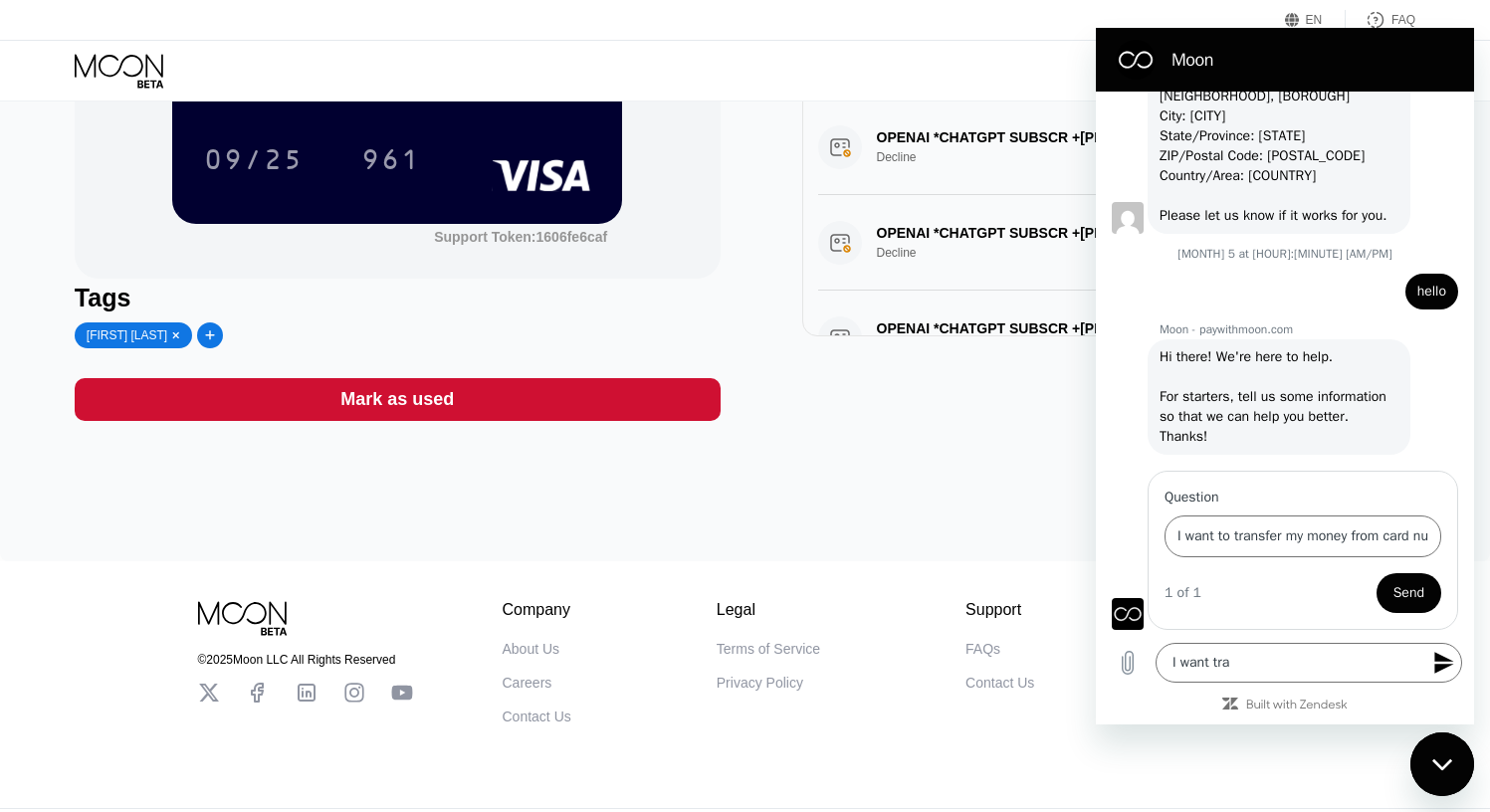 click on "$[PRICE] * * * * * * * * * * * * [CARD_LAST_FOUR] [MM]/[YY] [LAST_FOUR]" at bounding box center (397, 69) 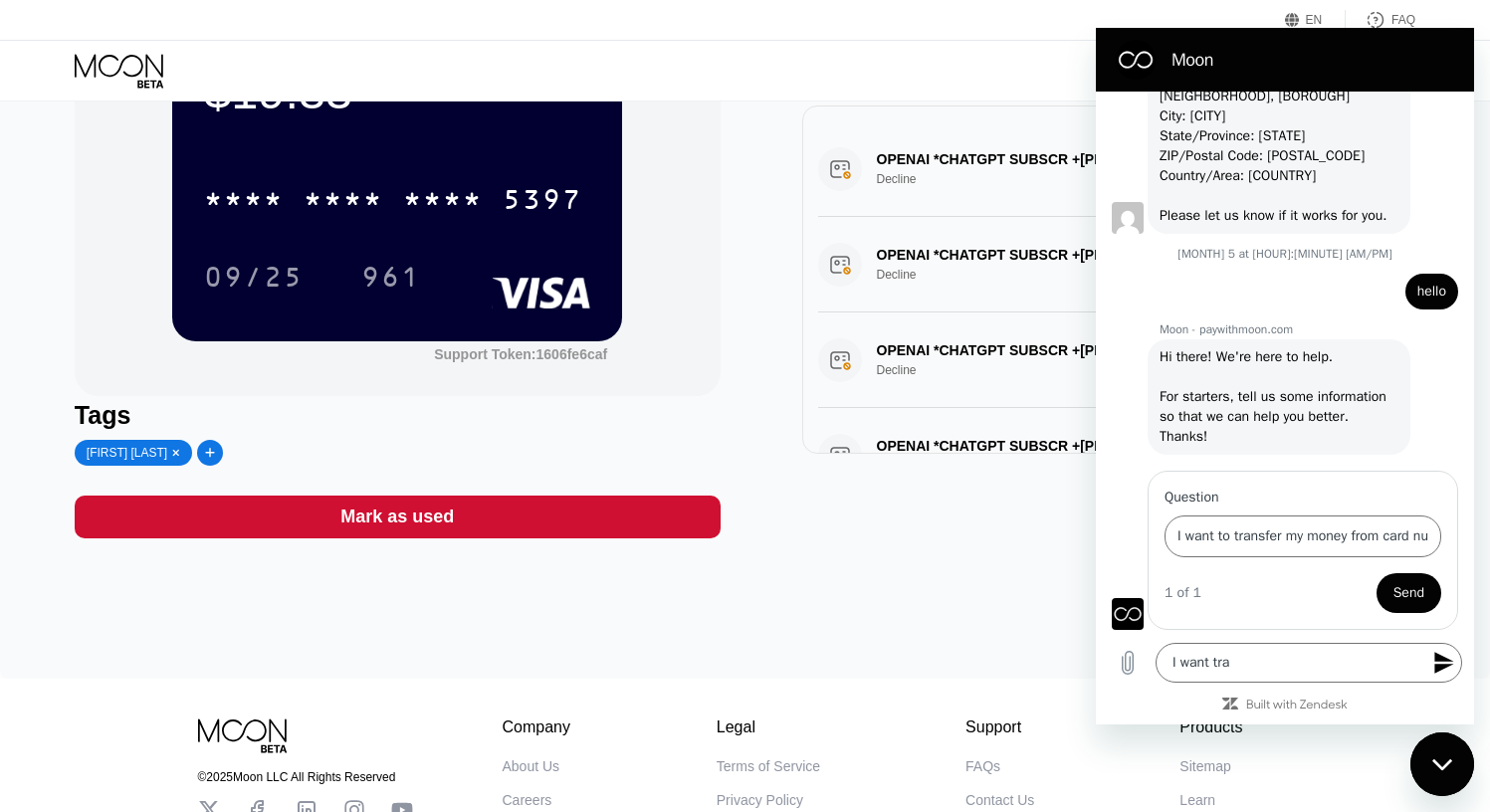 scroll, scrollTop: 0, scrollLeft: 0, axis: both 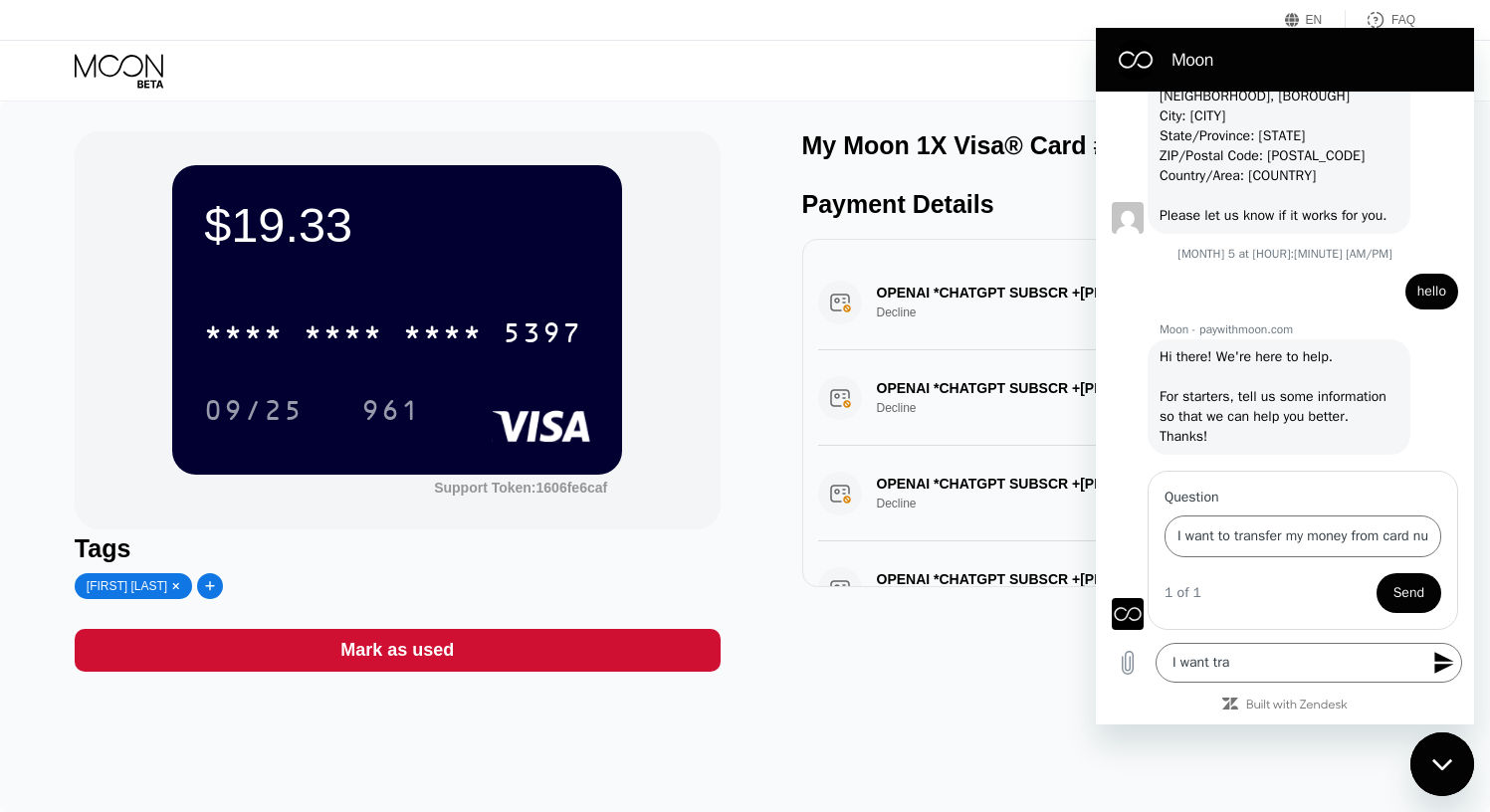 click on "$[PRICE] * * * * * * * * * * * * [CARD_LAST_FOUR] [MM]/[YY] [LAST_FOUR] Support Token:  [SUPPORT_TOKEN] Tags [FIRST] [LAST] Mark as used My Moon 1X Visa® Card #2 Payment Details OPENAI *CHATGPT SUBSCR   +[PHONE] IE Decline $[PRICE] [MONTH] 15, [YEAR] [HOUR]:[MINUTE] [AM/PM] OPENAI *CHATGPT SUBSCR   +[PHONE] IE Decline $[PRICE] [MONTH] 15, [YEAR] [HOUR]:[MINUTE] [AM/PM] OPENAI *CHATGPT SUBSCR   +[PHONE] IE Decline $[PRICE] [MONTH] 15, [YEAR] [HOUR]:[MINUTE] [AM/PM] OPENAI *CHATGPT SUBSCR   +[PHONE] IE Decline $[PRICE] [MONTH] 15, [YEAR] [HOUR]:[MINUTE] [AM/PM] OPENAI *CHATGPT SUBSCR   +[PHONE] US Decline $[PRICE] [MONTH] 14, [YEAR] [HOUR]:[MINUTE] [AM/PM] OPENAI *CHATGPT SUBSCR   +[PHONE] IE Decline $[PRICE] [MONTH] 14, [YEAR] [HOUR]:[MINUTE] [AM/PM] OPENAI *CHATGPT SUBSCR   +[PHONE] IE Decline $[PRICE] [MONTH] 14, [YEAR] [HOUR]:[MINUTE] [AM/PM] OPENAI *CHATGPT SUBSCR   +[PHONE] IE Decline $[PRICE] [MONTH] 14, [YEAR] [HOUR]:[MINUTE] [AM/PM] OPENAI *CHATGPT SUBSCR   +[PHONE] IE Decline $[PRICE] [MONTH] 14, [YEAR] [HOUR]:[MINUTE] [AM/PM] OPENAI *CHATGPT SUBSCR   +[PHONE] IE Decline $[PRICE] [MONTH] 14, [YEAR] [HOUR]:[MINUTE] [AM/PM] OPENAI *CHATGPT SUBSCR   +[PHONE] IE Decline $[PRICE] [MONTH] 14, [YEAR] [HOUR]:[MINUTE] [AM/PM] Decline $[PRICE] LOAD MORE" at bounding box center [745, 401] 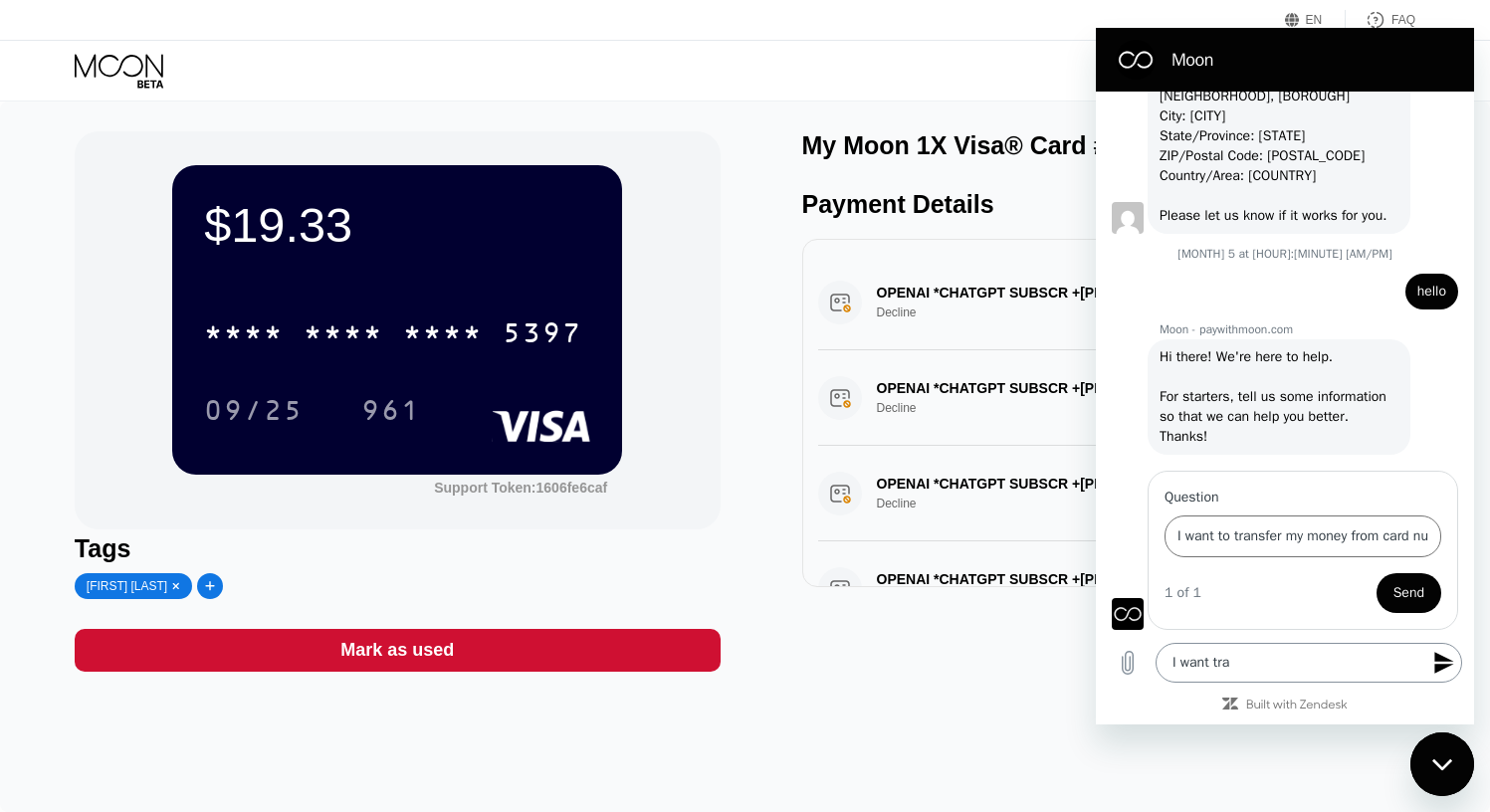 click on "I want tra" at bounding box center [1309, 663] 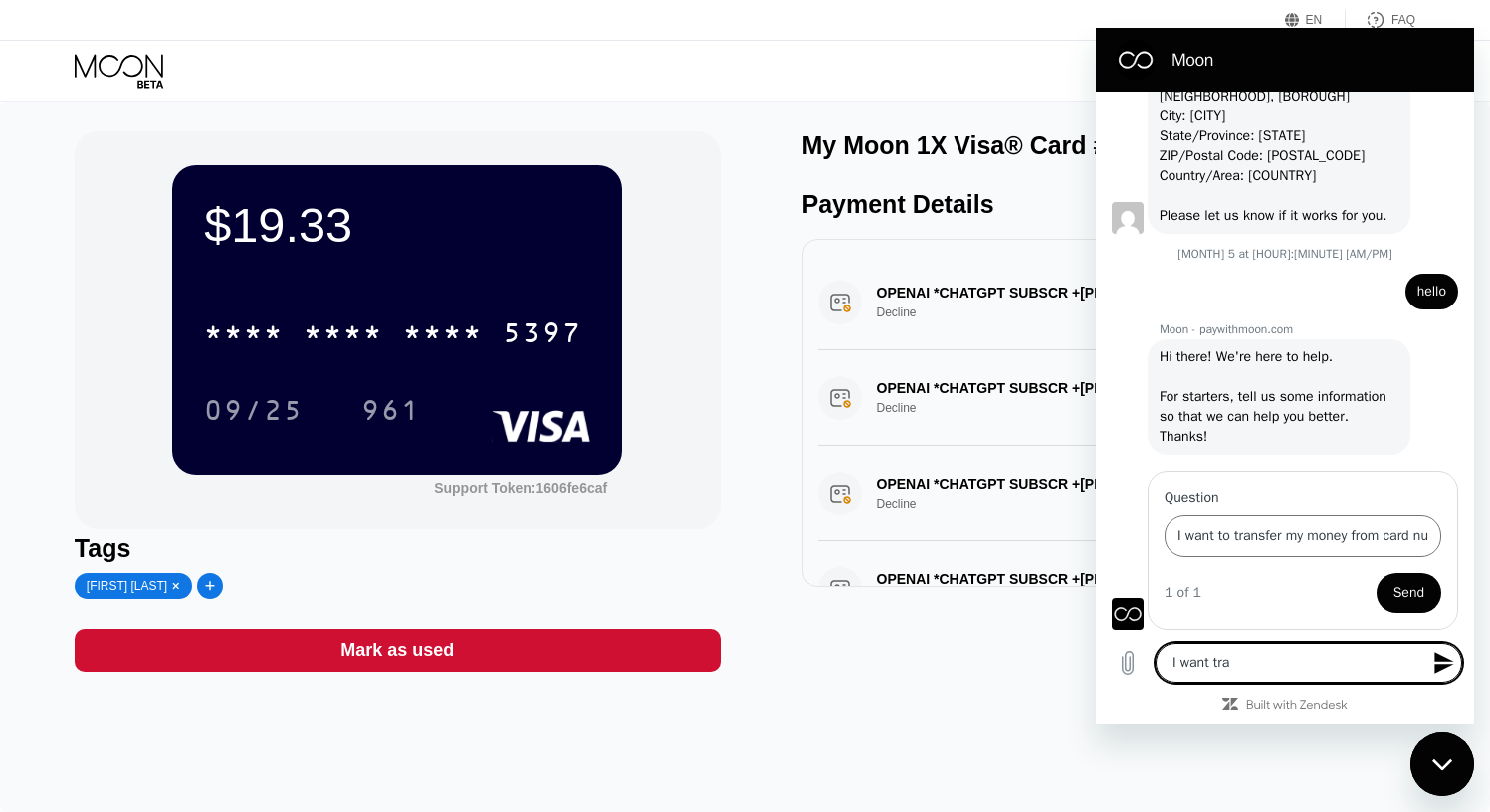 click on "I want tra" at bounding box center [1309, 663] 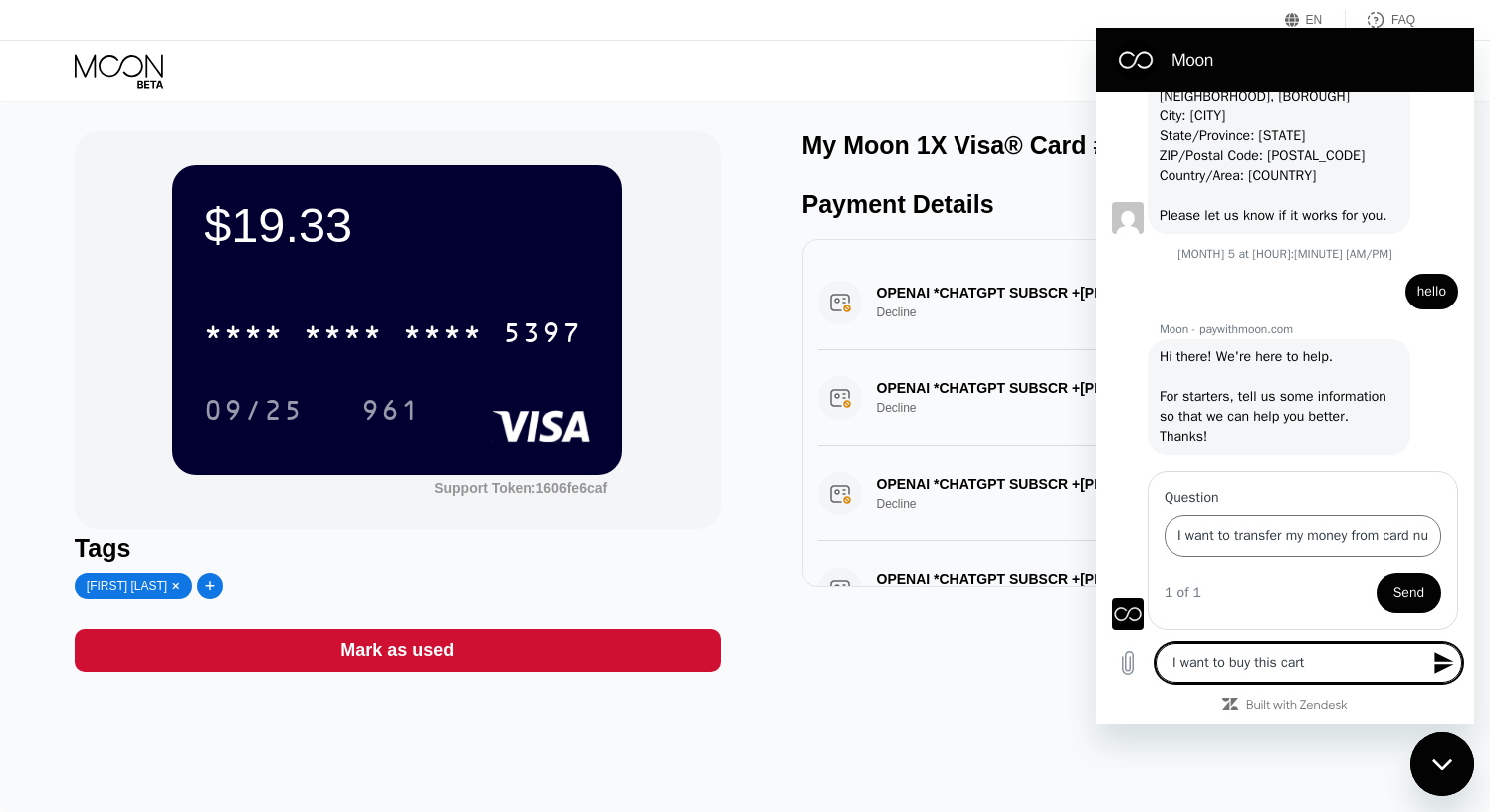 type on "I want to buy this cart" 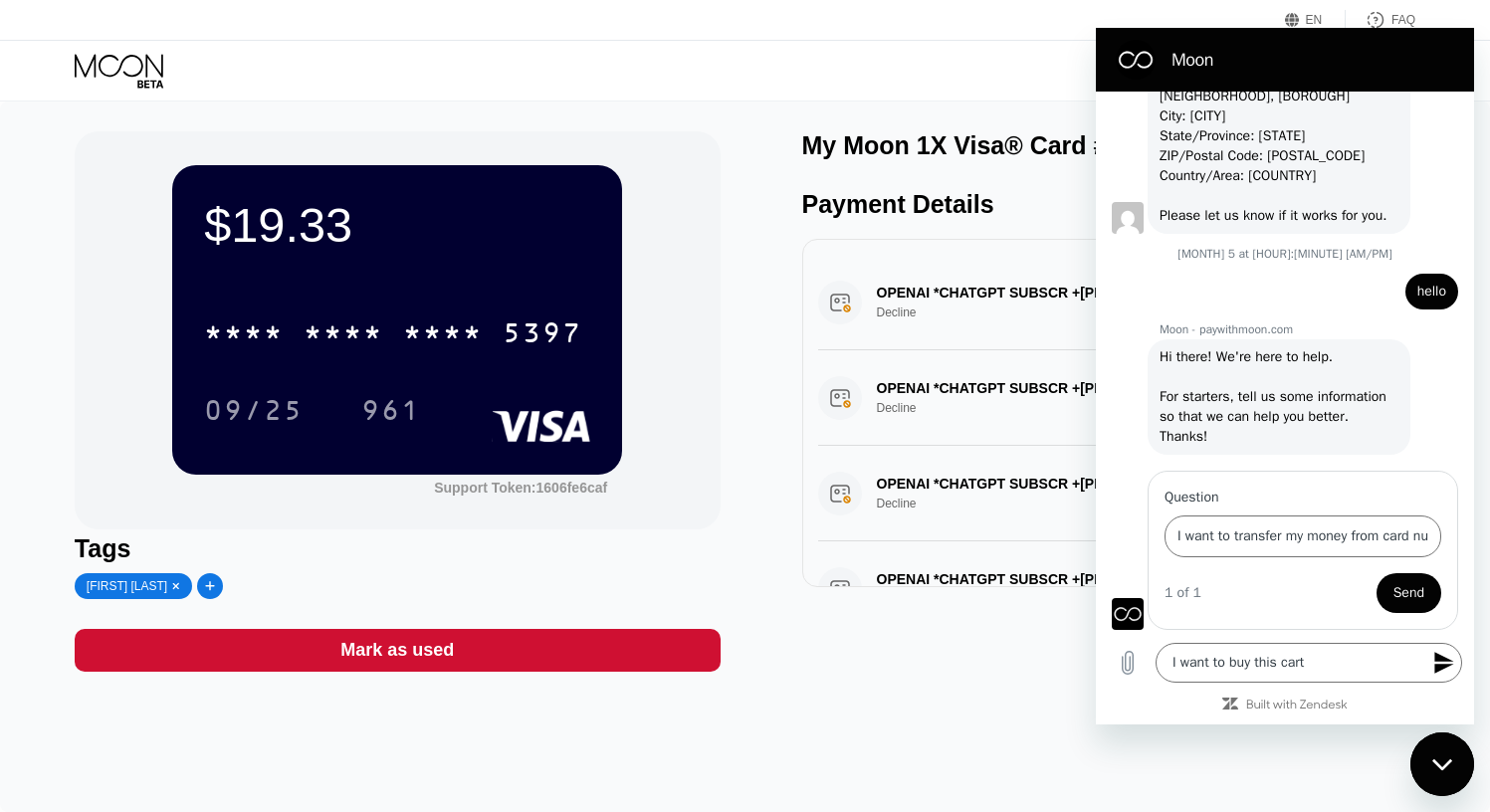drag, startPoint x: 648, startPoint y: 141, endPoint x: 639, endPoint y: 128, distance: 15.811388 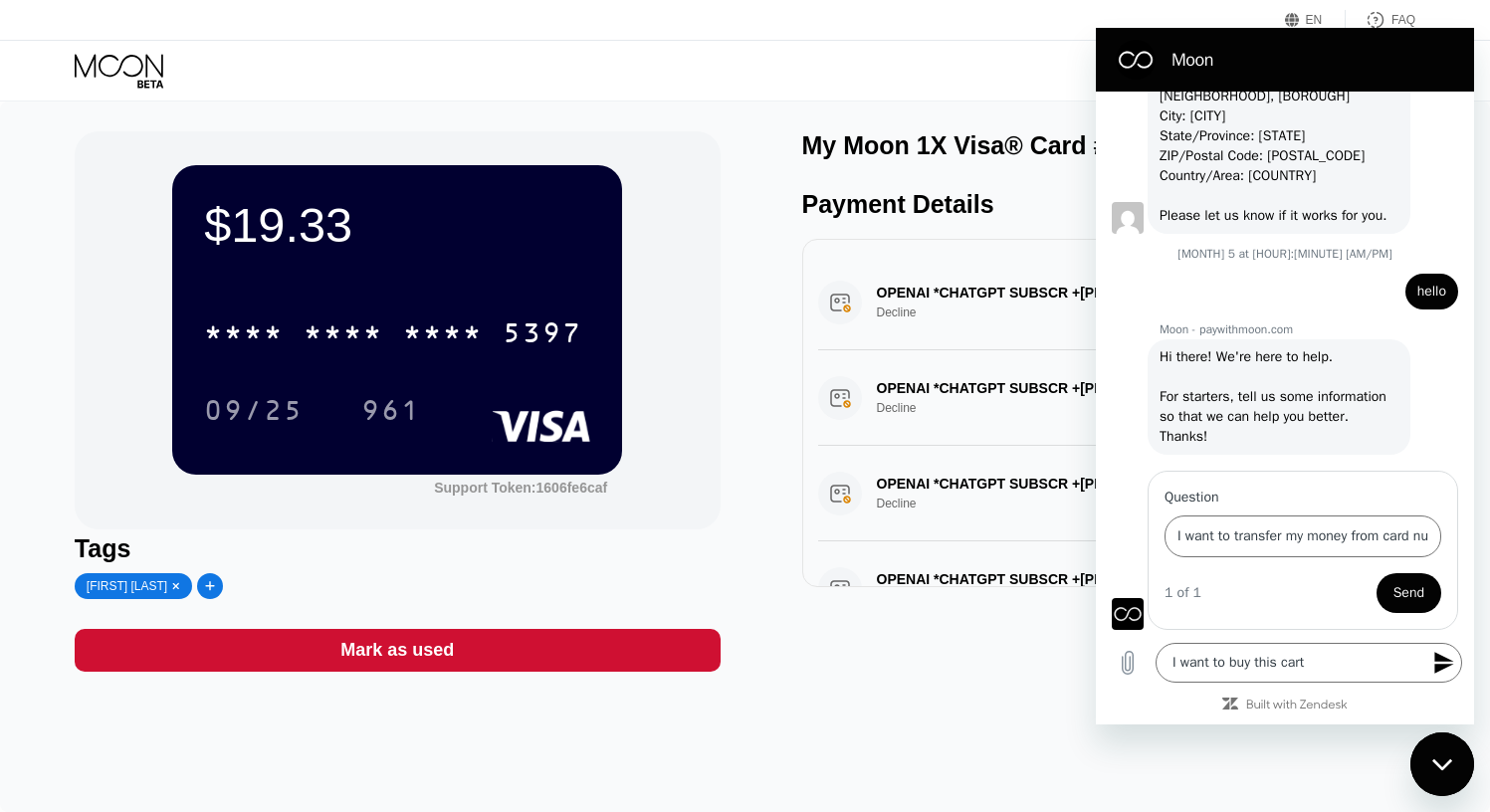 scroll, scrollTop: 0, scrollLeft: 0, axis: both 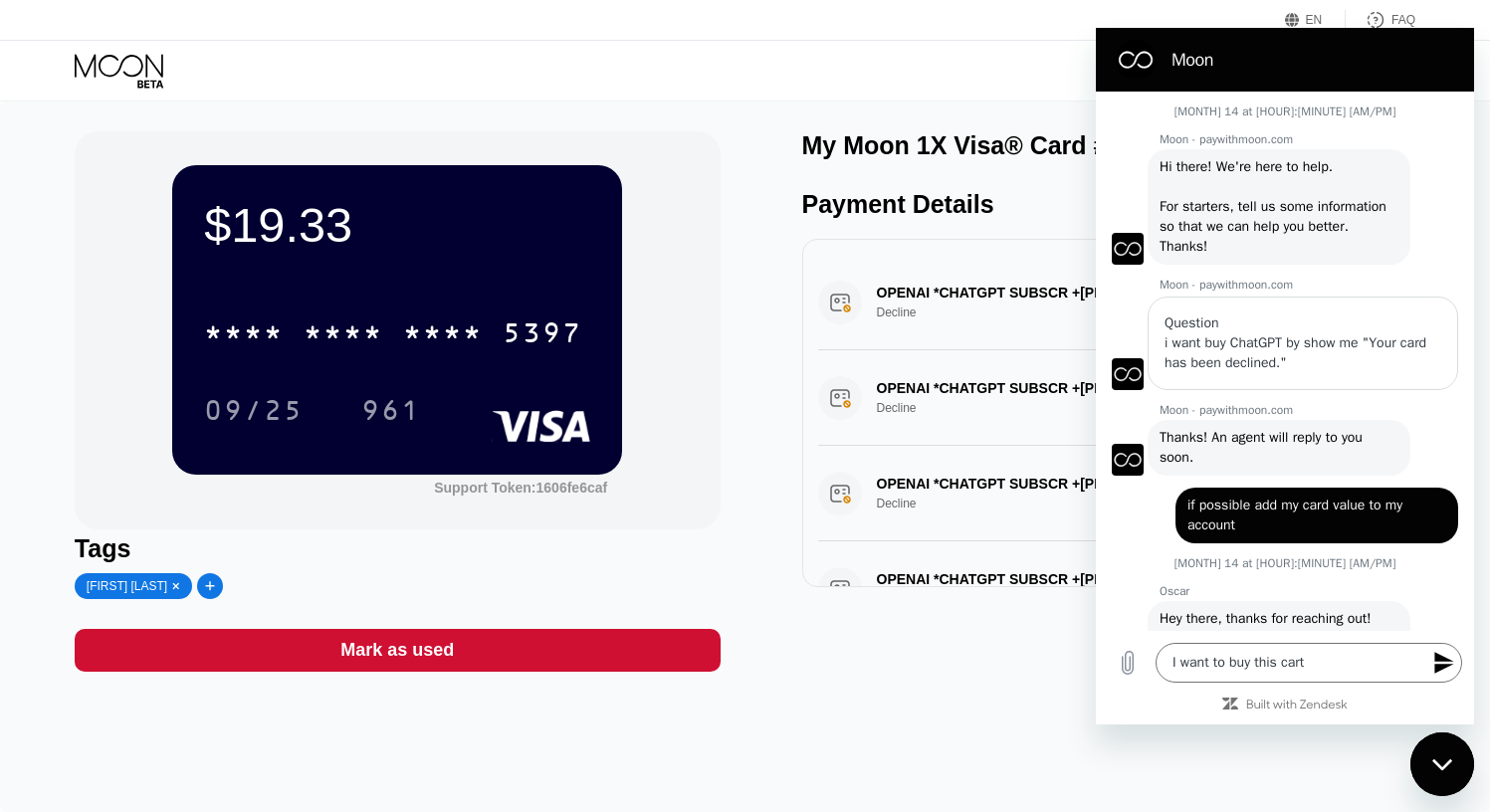 click on "$[PRICE] * * * * * * * * * * * * [CARD_LAST_FOUR] [MM]/[YY] [LAST_FOUR] Support Token:  [SUPPORT_TOKEN] Tags [FIRST] [LAST] Mark as used My Moon 1X Visa® Card #2 Payment Details OPENAI *CHATGPT SUBSCR   +[PHONE] IE Decline $[PRICE] [MONTH] 15, [YEAR] [HOUR]:[MINUTE] [AM/PM] OPENAI *CHATGPT SUBSCR   +[PHONE] IE Decline $[PRICE] [MONTH] 15, [YEAR] [HOUR]:[MINUTE] [AM/PM] OPENAI *CHATGPT SUBSCR   +[PHONE] IE Decline $[PRICE] [MONTH] 15, [YEAR] [HOUR]:[MINUTE] [AM/PM] OPENAI *CHATGPT SUBSCR   +[PHONE] IE Decline $[PRICE] [MONTH] 15, [YEAR] [HOUR]:[MINUTE] [AM/PM] OPENAI *CHATGPT SUBSCR   +[PHONE] US Decline $[PRICE] [MONTH] 14, [YEAR] [HOUR]:[MINUTE] [AM/PM] OPENAI *CHATGPT SUBSCR   +[PHONE] IE Decline $[PRICE] [MONTH] 14, [YEAR] [HOUR]:[MINUTE] [AM/PM] OPENAI *CHATGPT SUBSCR   +[PHONE] IE Decline $[PRICE] [MONTH] 14, [YEAR] [HOUR]:[MINUTE] [AM/PM] OPENAI *CHATGPT SUBSCR   +[PHONE] IE Decline $[PRICE] [MONTH] 14, [YEAR] [HOUR]:[MINUTE] [AM/PM] OPENAI *CHATGPT SUBSCR   +[PHONE] IE Decline $[PRICE] [MONTH] 14, [YEAR] [HOUR]:[MINUTE] [AM/PM] OPENAI *CHATGPT SUBSCR   +[PHONE] IE Decline $[PRICE] [MONTH] 14, [YEAR] [HOUR]:[MINUTE] [AM/PM] OPENAI *CHATGPT SUBSCR   +[PHONE] IE Decline $[PRICE] [MONTH] 14, [YEAR] [HOUR]:[MINUTE] [AM/PM] Decline $[PRICE] LOAD MORE" at bounding box center [745, 401] 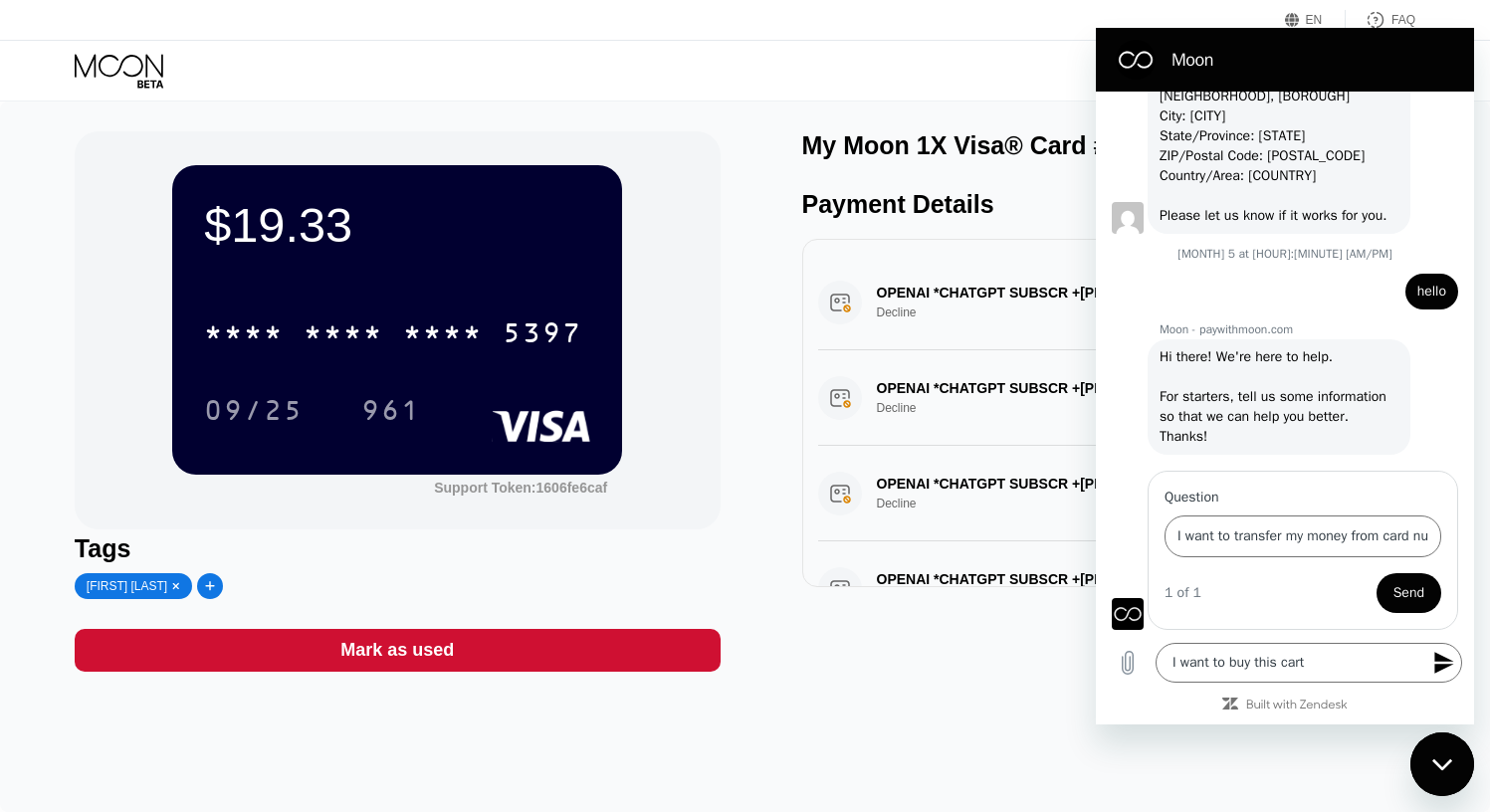 scroll, scrollTop: 962, scrollLeft: 0, axis: vertical 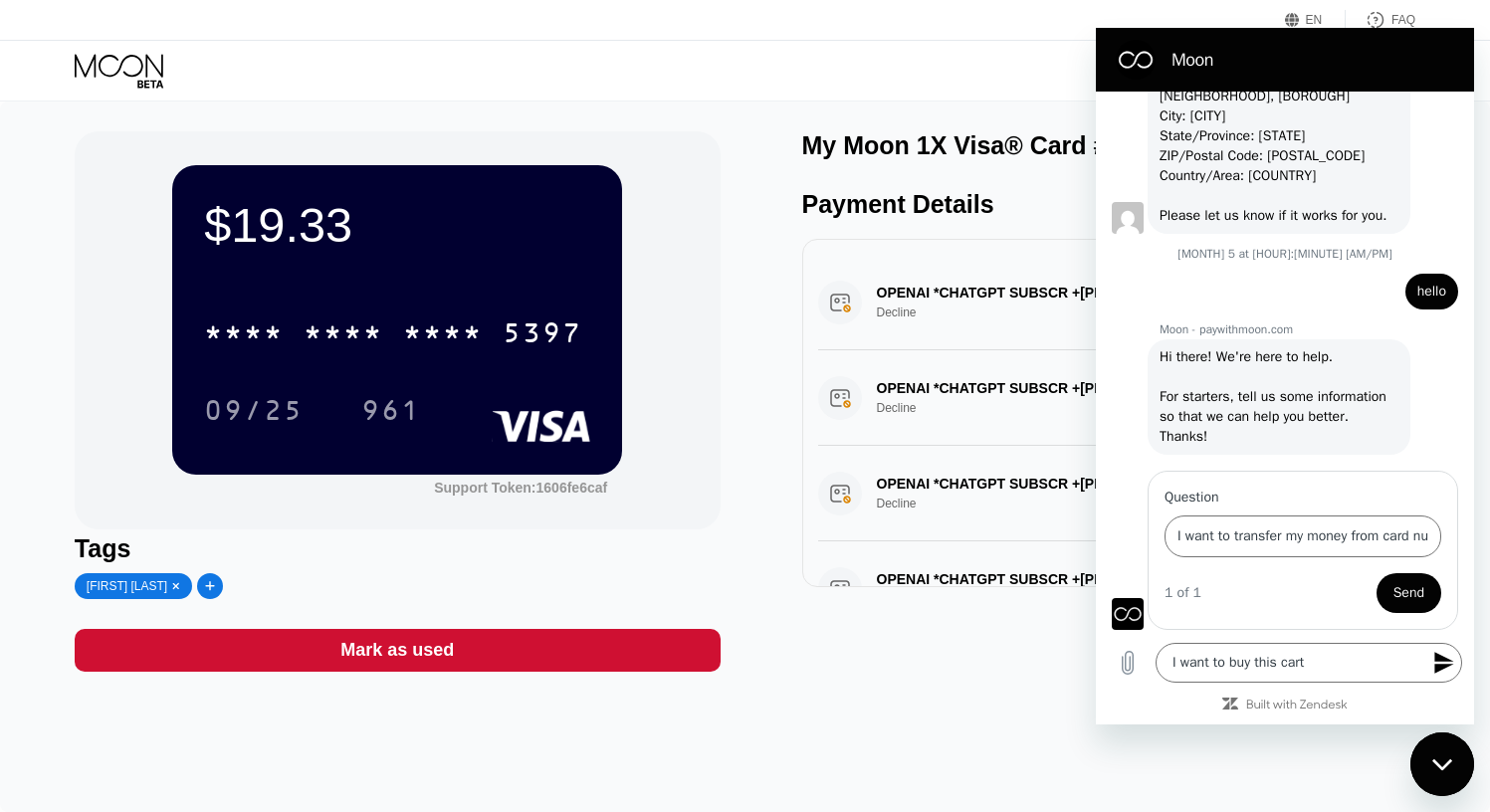 click 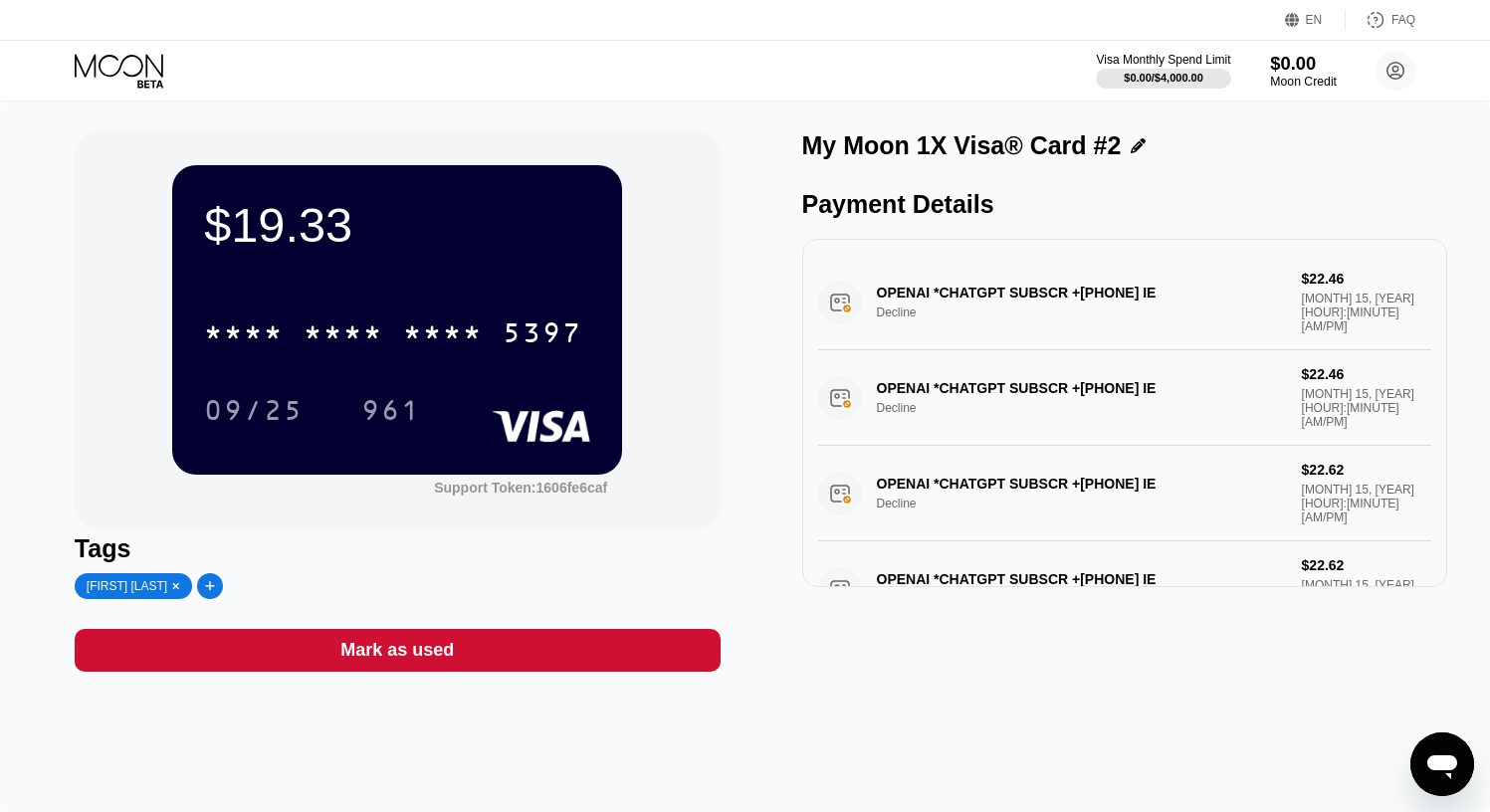 click on "$0.00" at bounding box center (1303, 63) 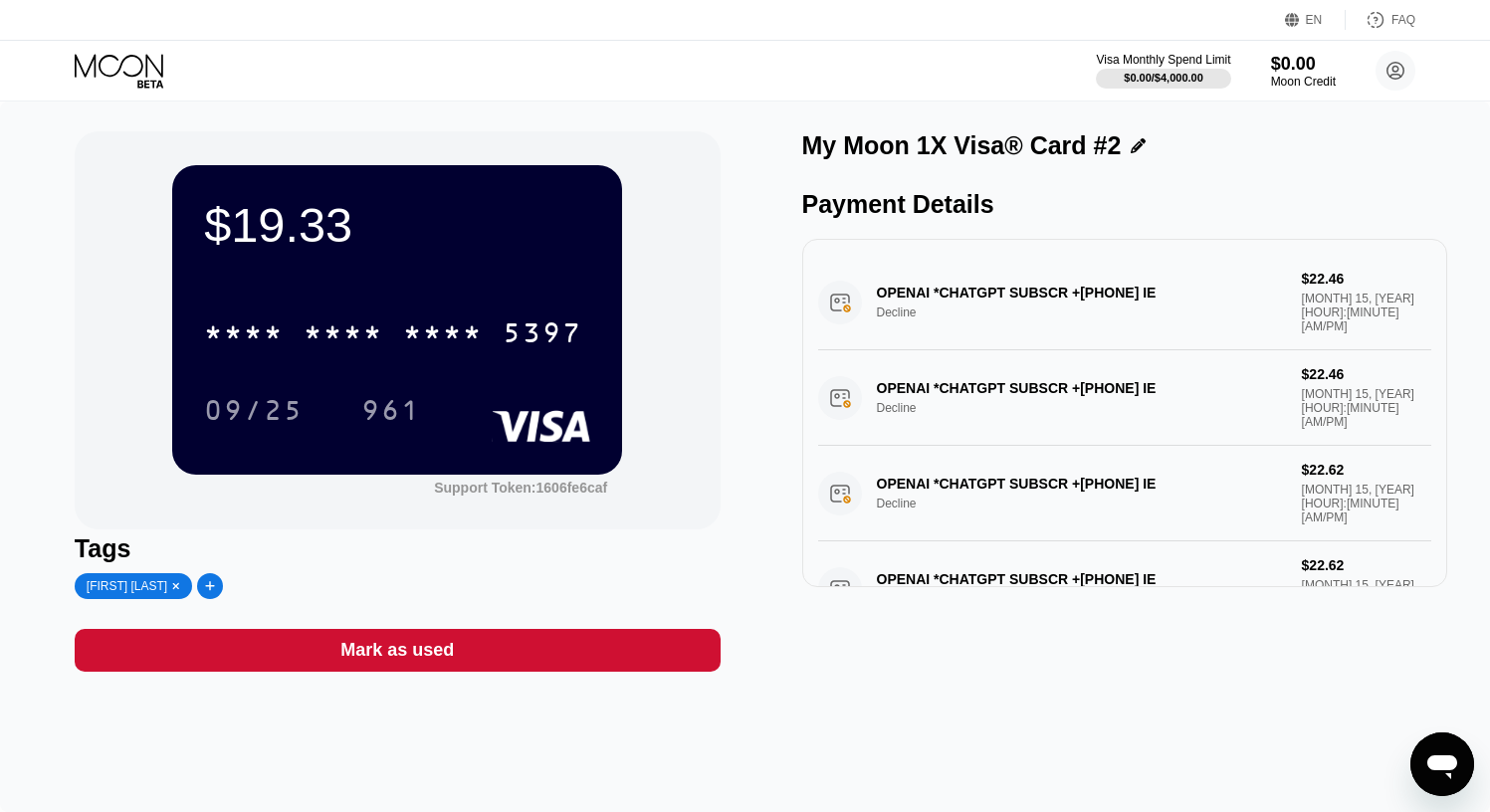 click on "OPENAI *CHATGPT SUBSCR   +[PHONE] IE Decline $[PRICE] [MONTH] 15, [YEAR] [HOUR]:[MINUTE] [AM/PM]" at bounding box center (1125, 303) 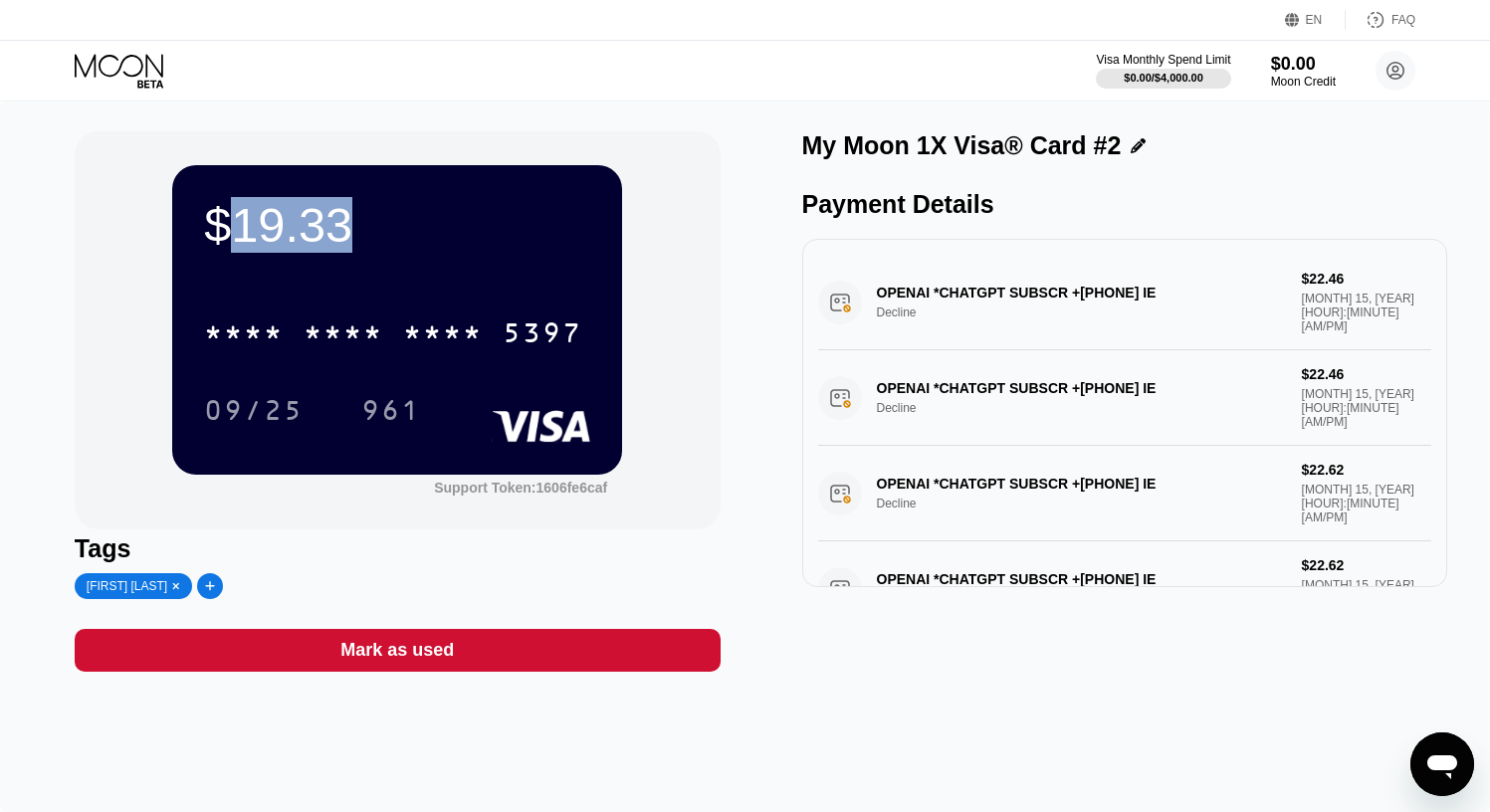 click on "$19.33" at bounding box center (397, 225) 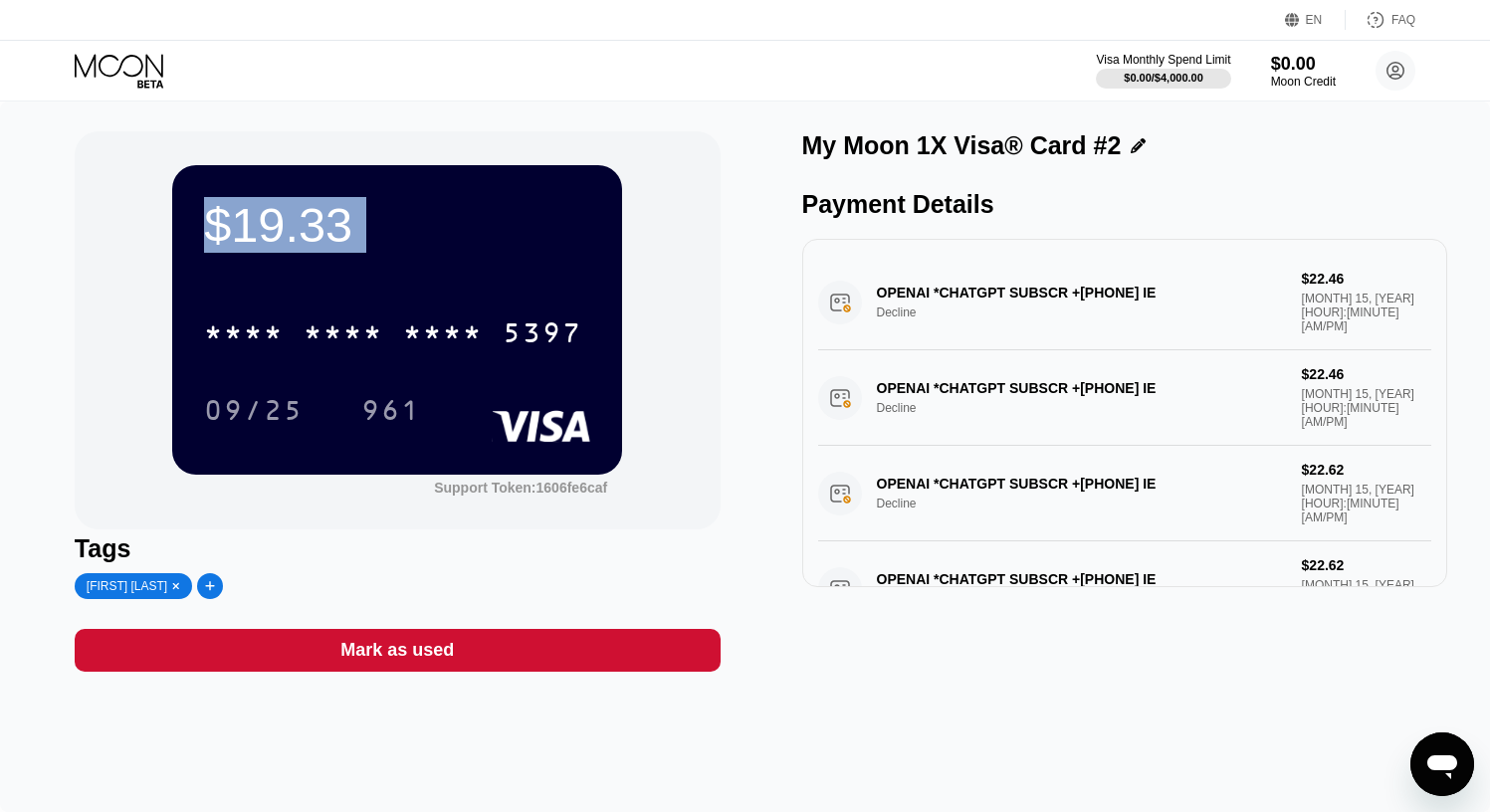 click on "$19.33" at bounding box center (397, 225) 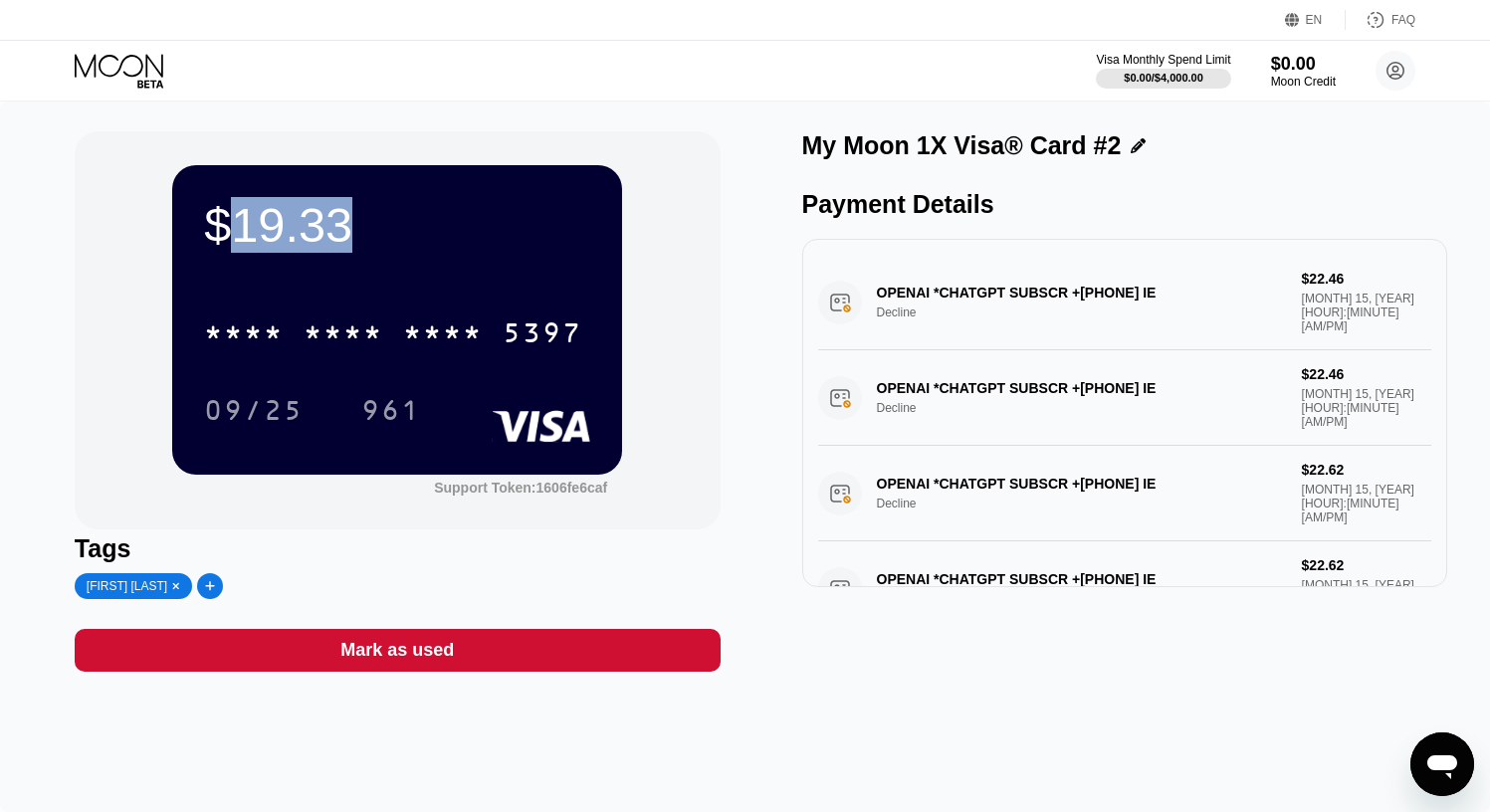 click on "$19.33" at bounding box center [397, 225] 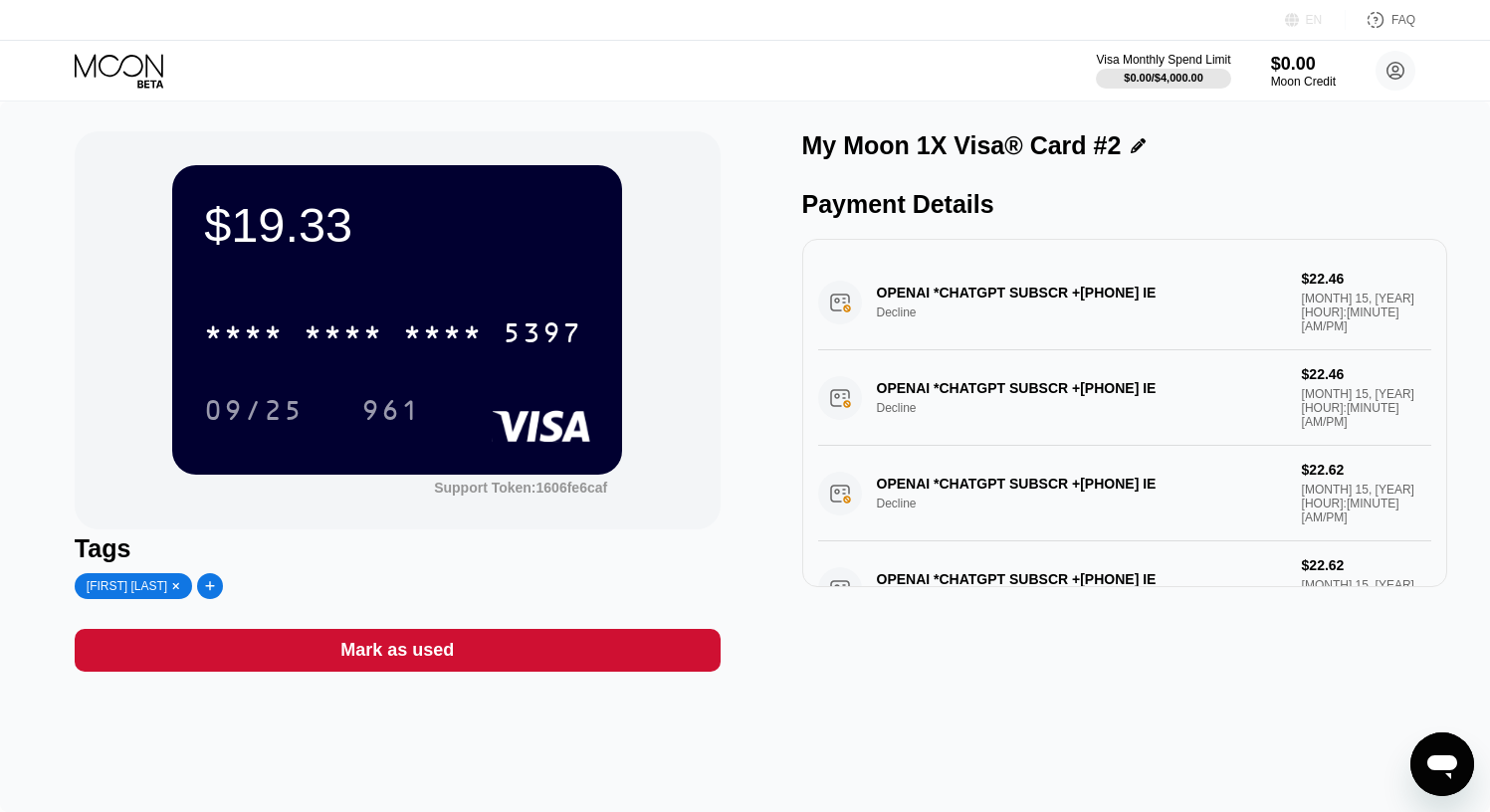 click on "EN" at bounding box center (1295, 20) 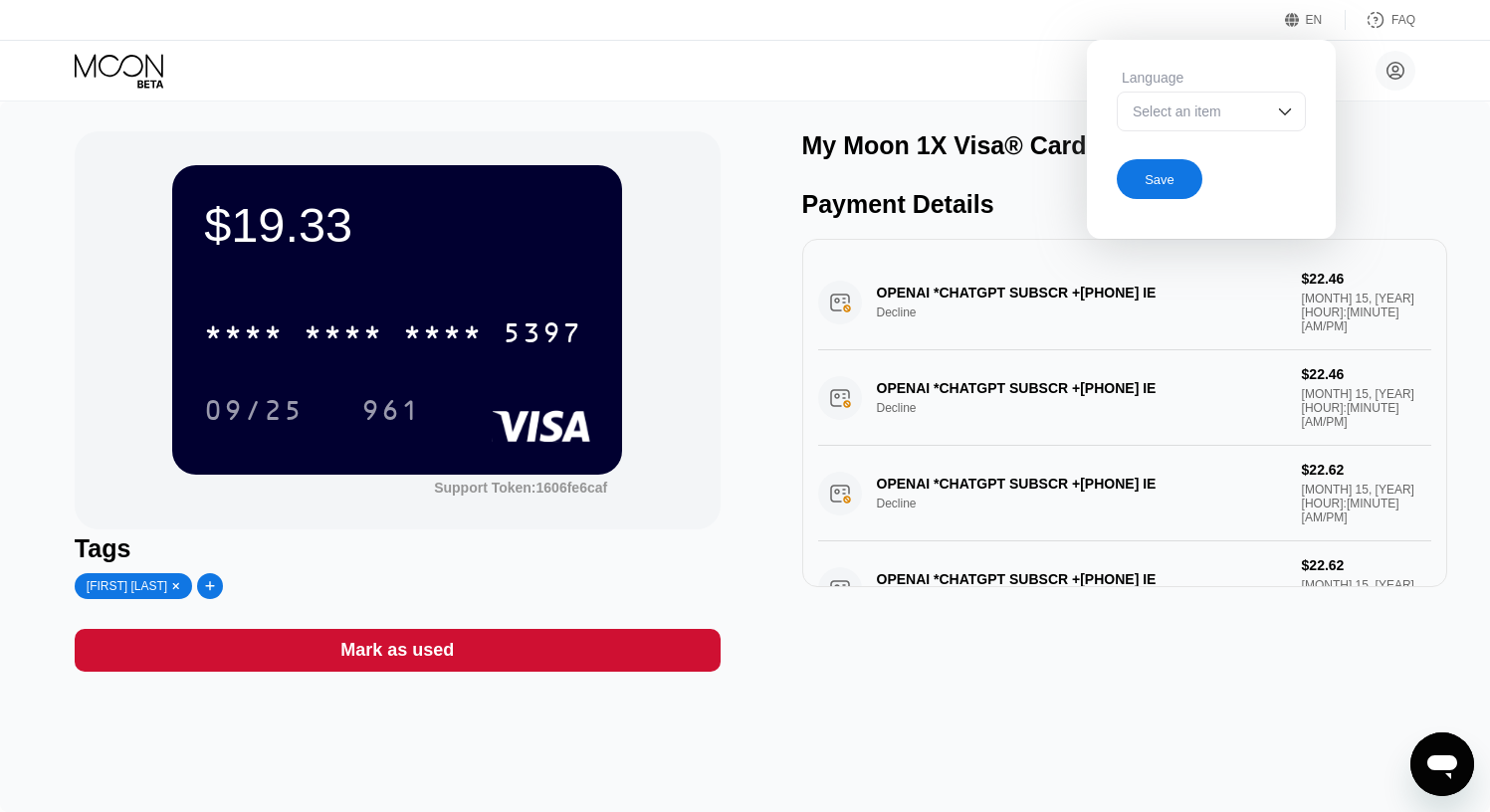 click on "My Moon 1X Visa® Card #2" at bounding box center (1125, 145) 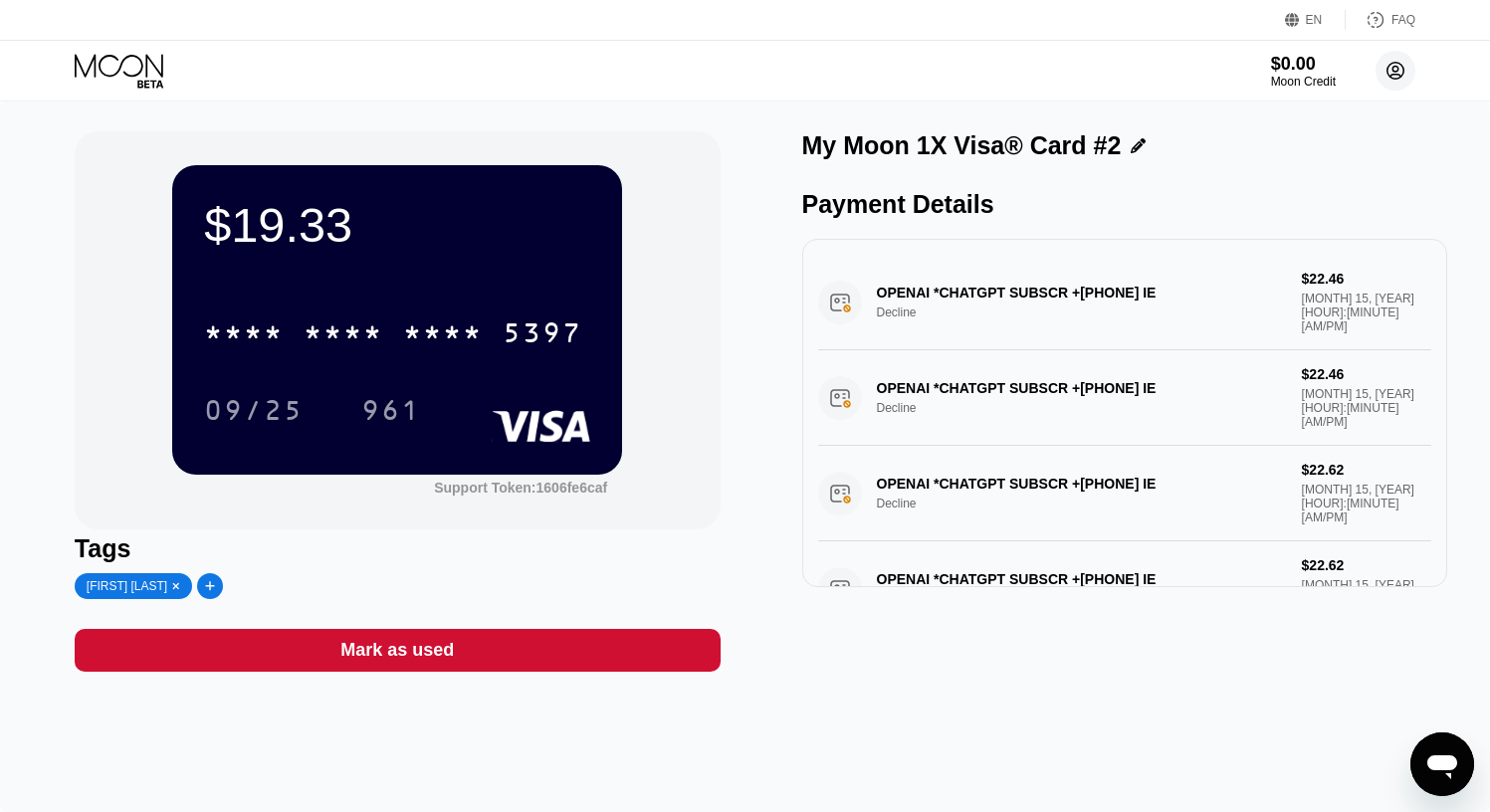 click 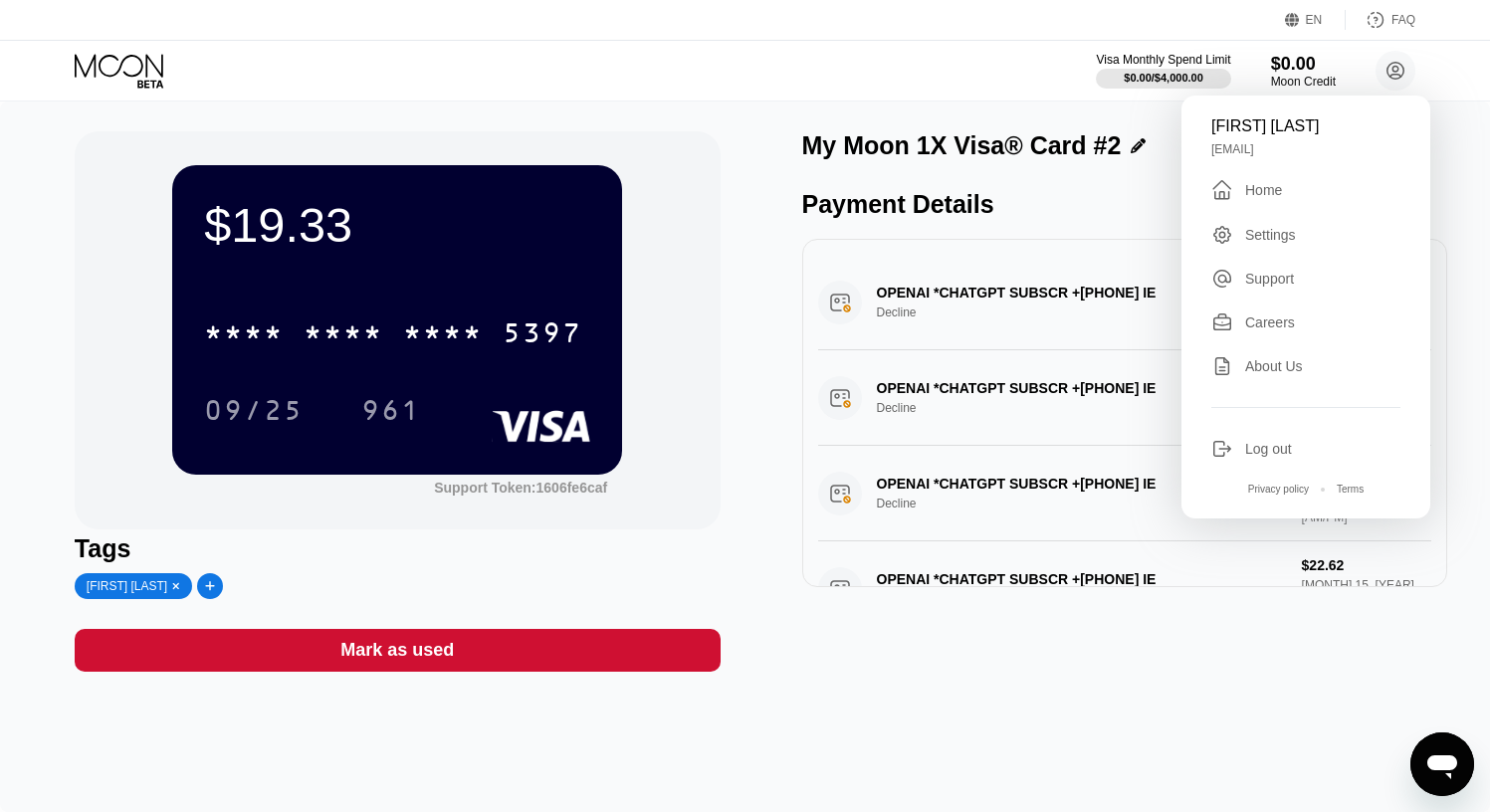 click on "Home" at bounding box center [1263, 190] 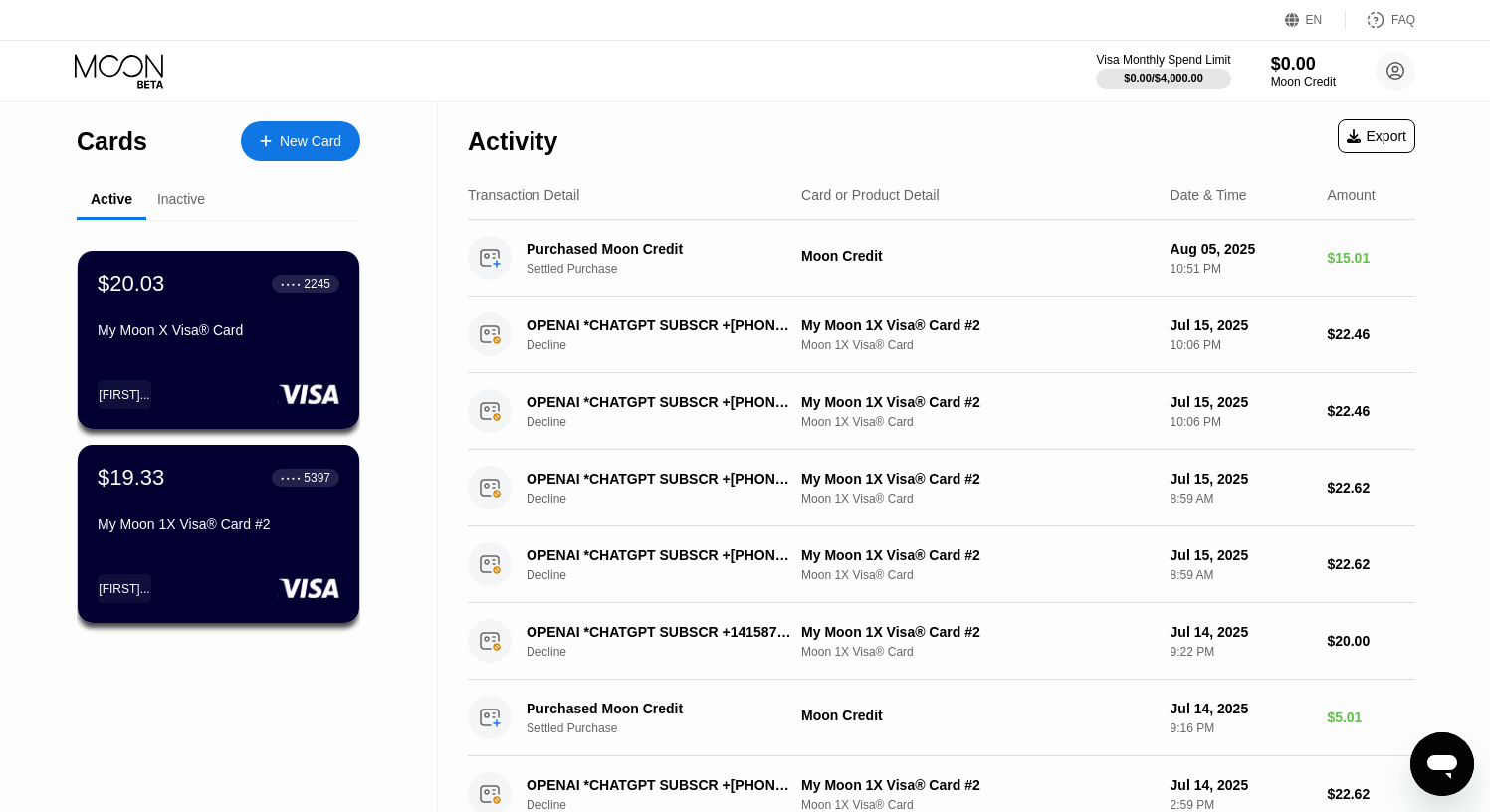 click on "Inactive" at bounding box center (181, 199) 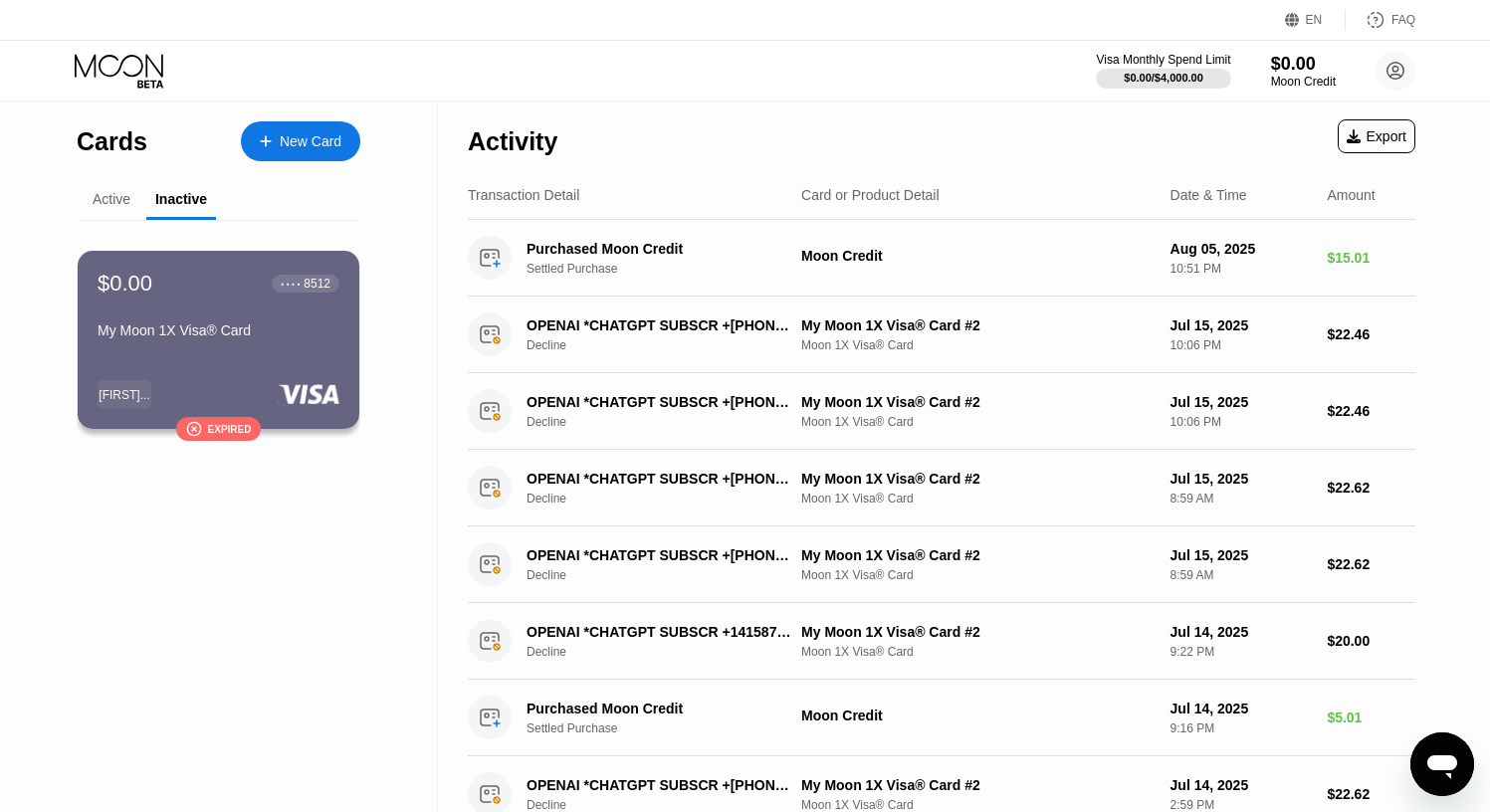 click on "Active" at bounding box center (111, 199) 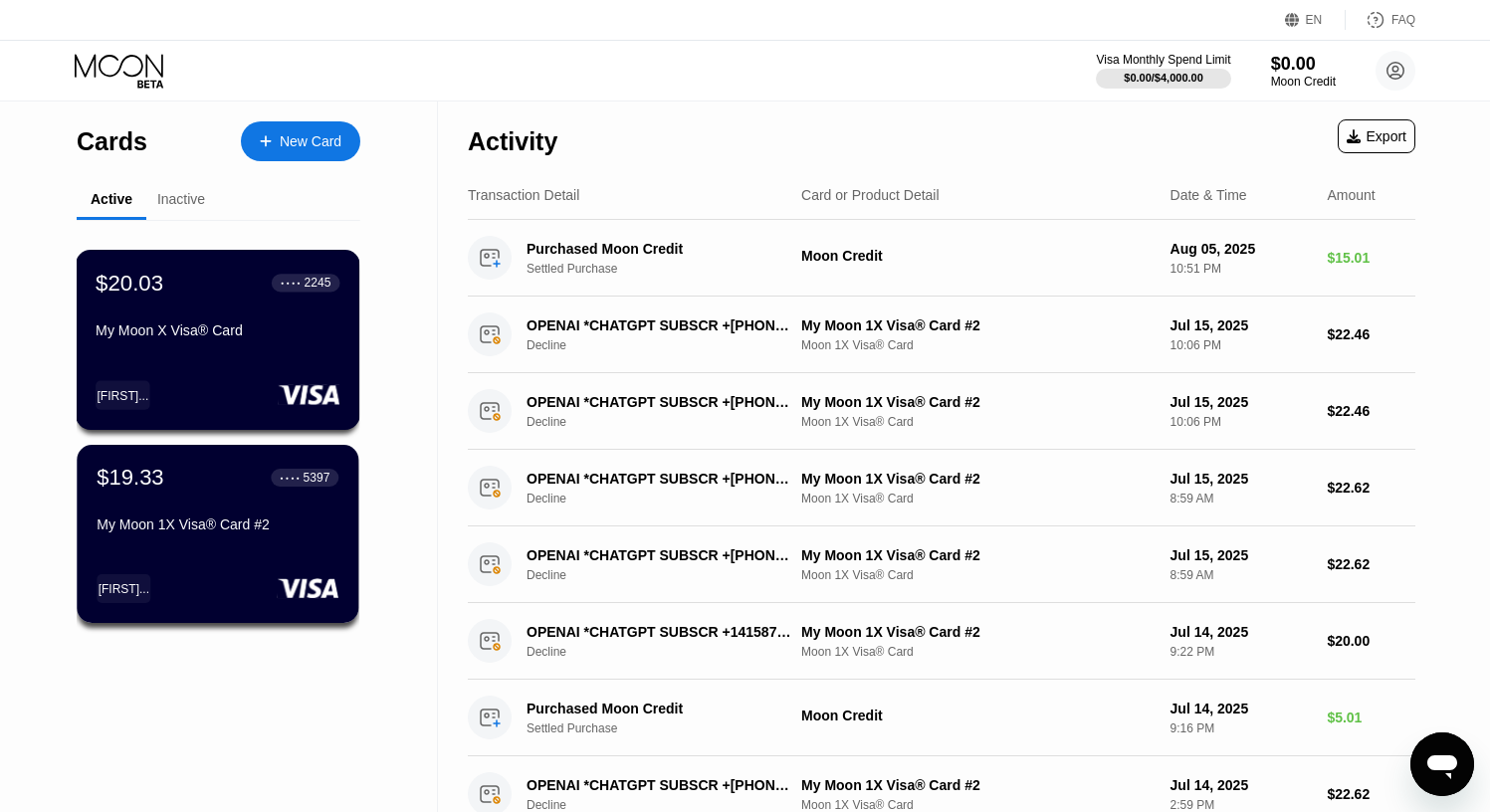 click on "My Moon X Visa® Card" at bounding box center [217, 330] 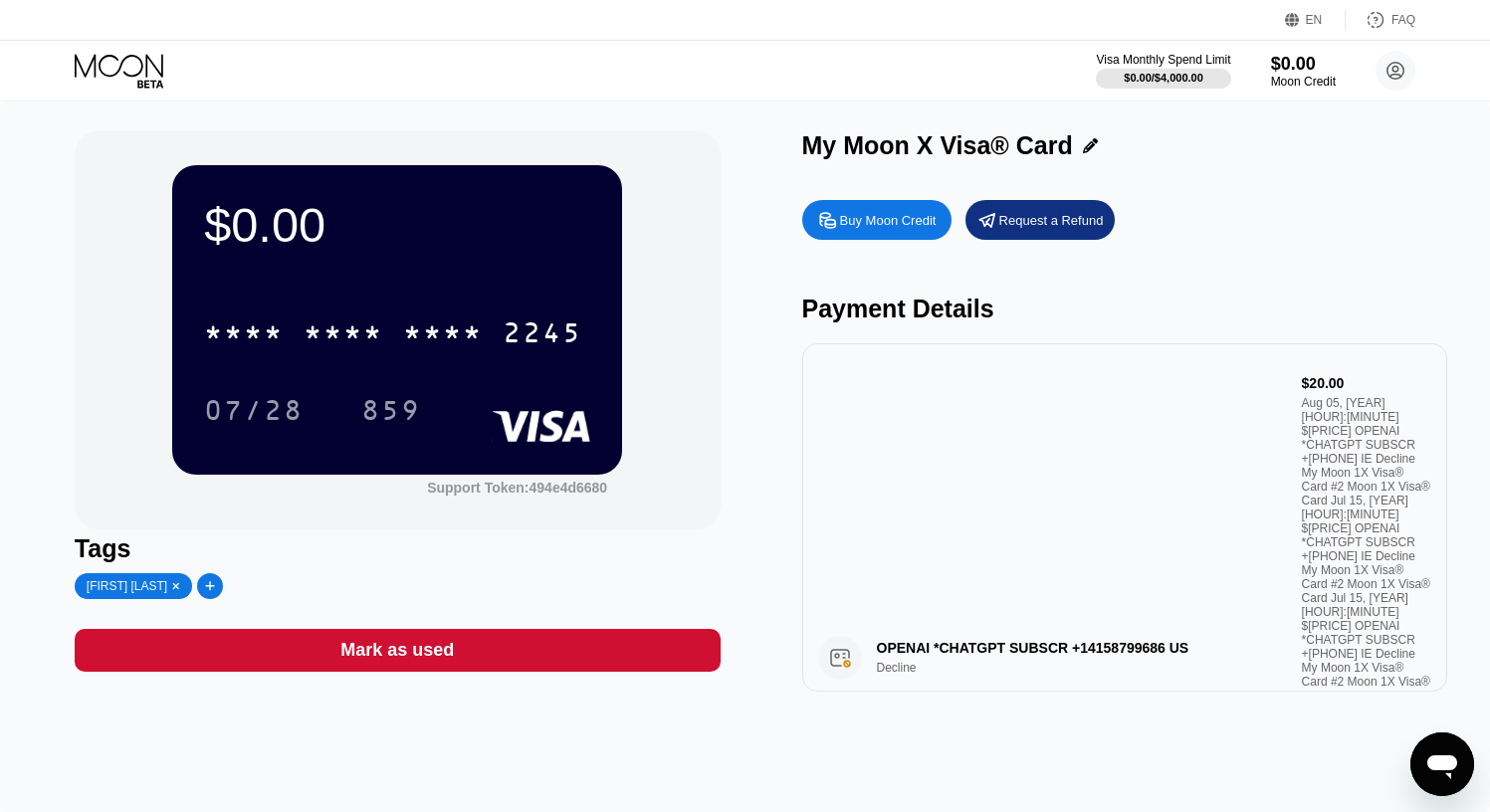 click on "Mark as used" at bounding box center (397, 650) 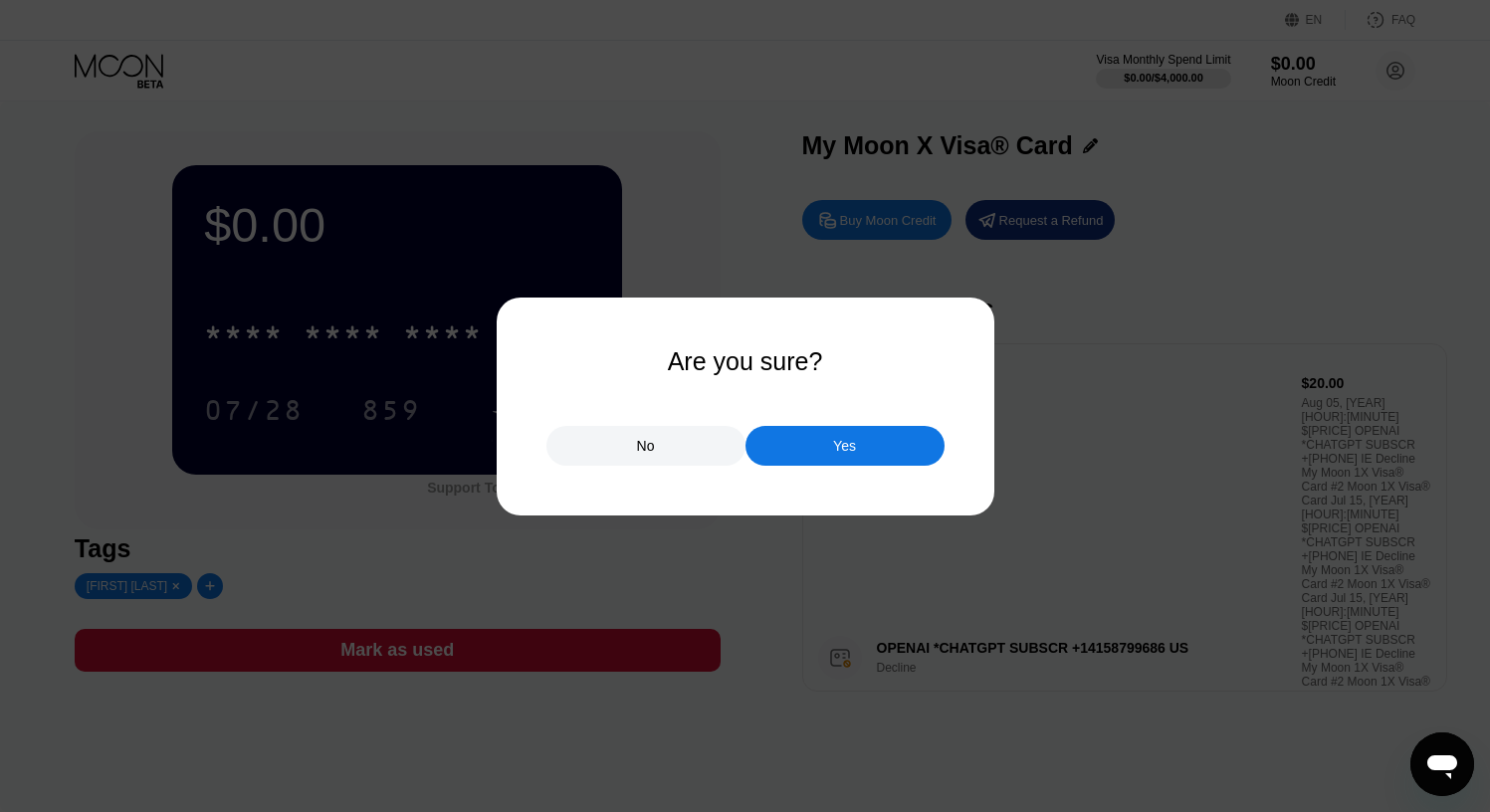click on "Yes" at bounding box center (845, 446) 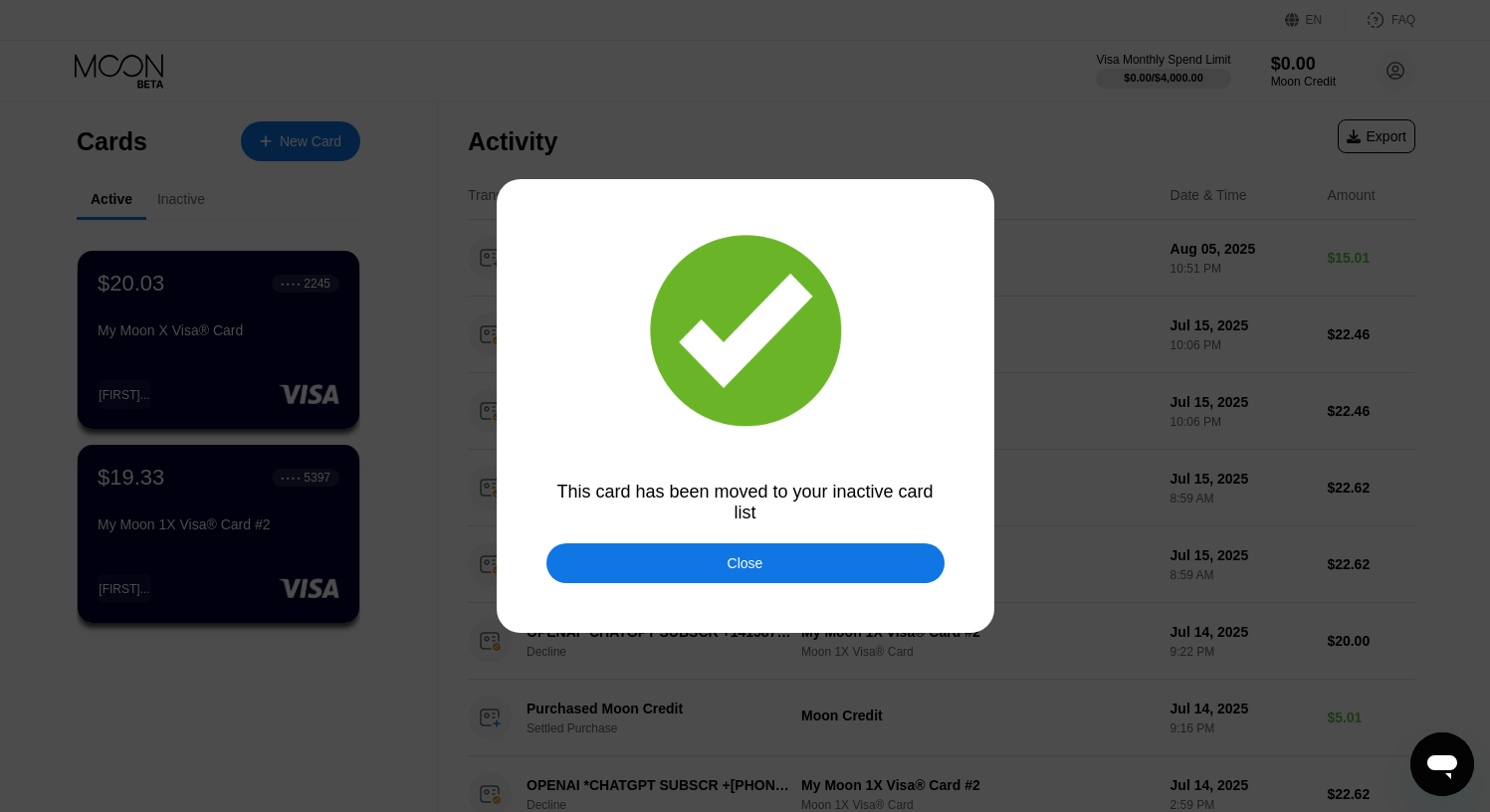 click on "Close" at bounding box center [745, 563] 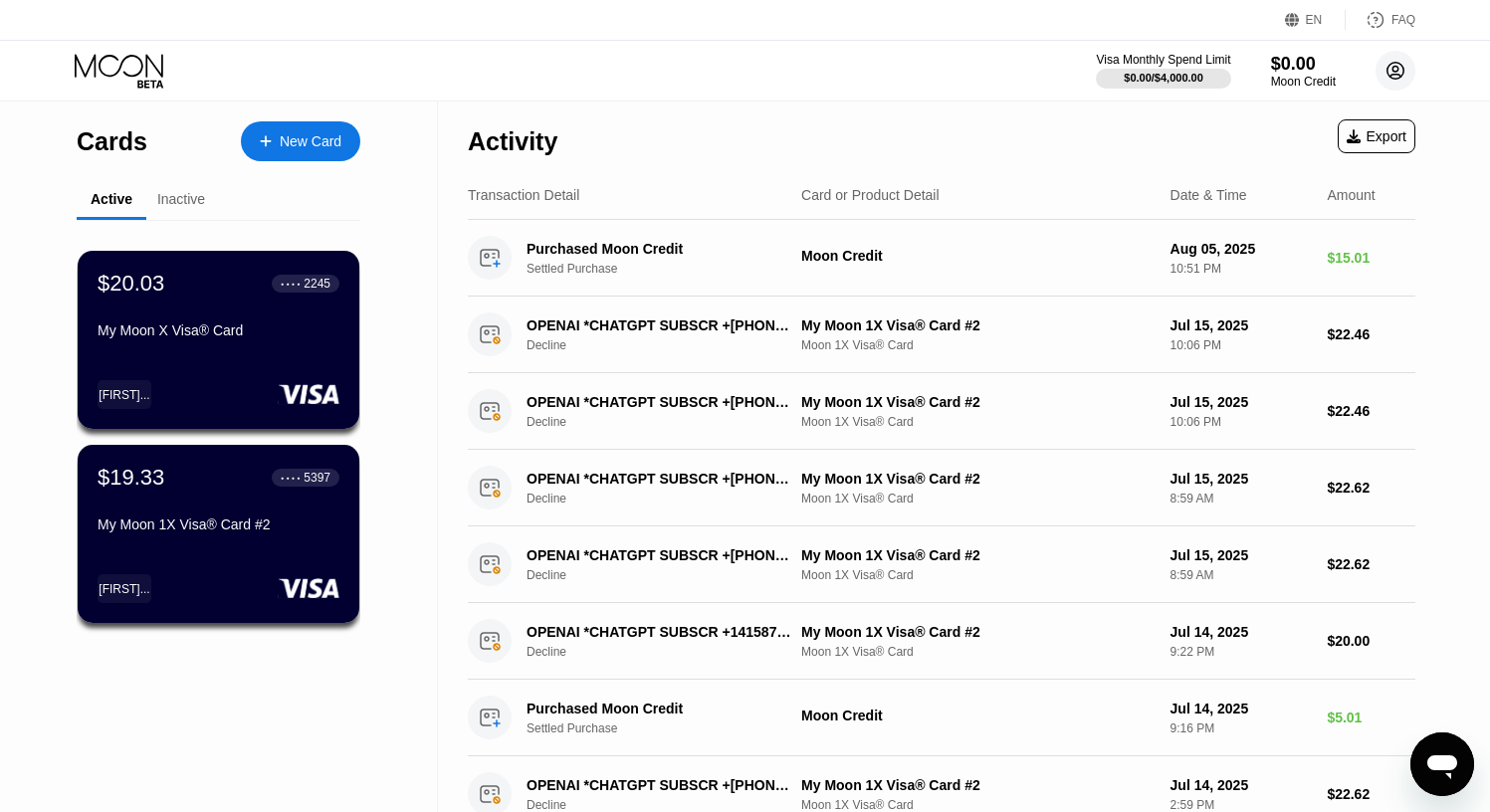 click 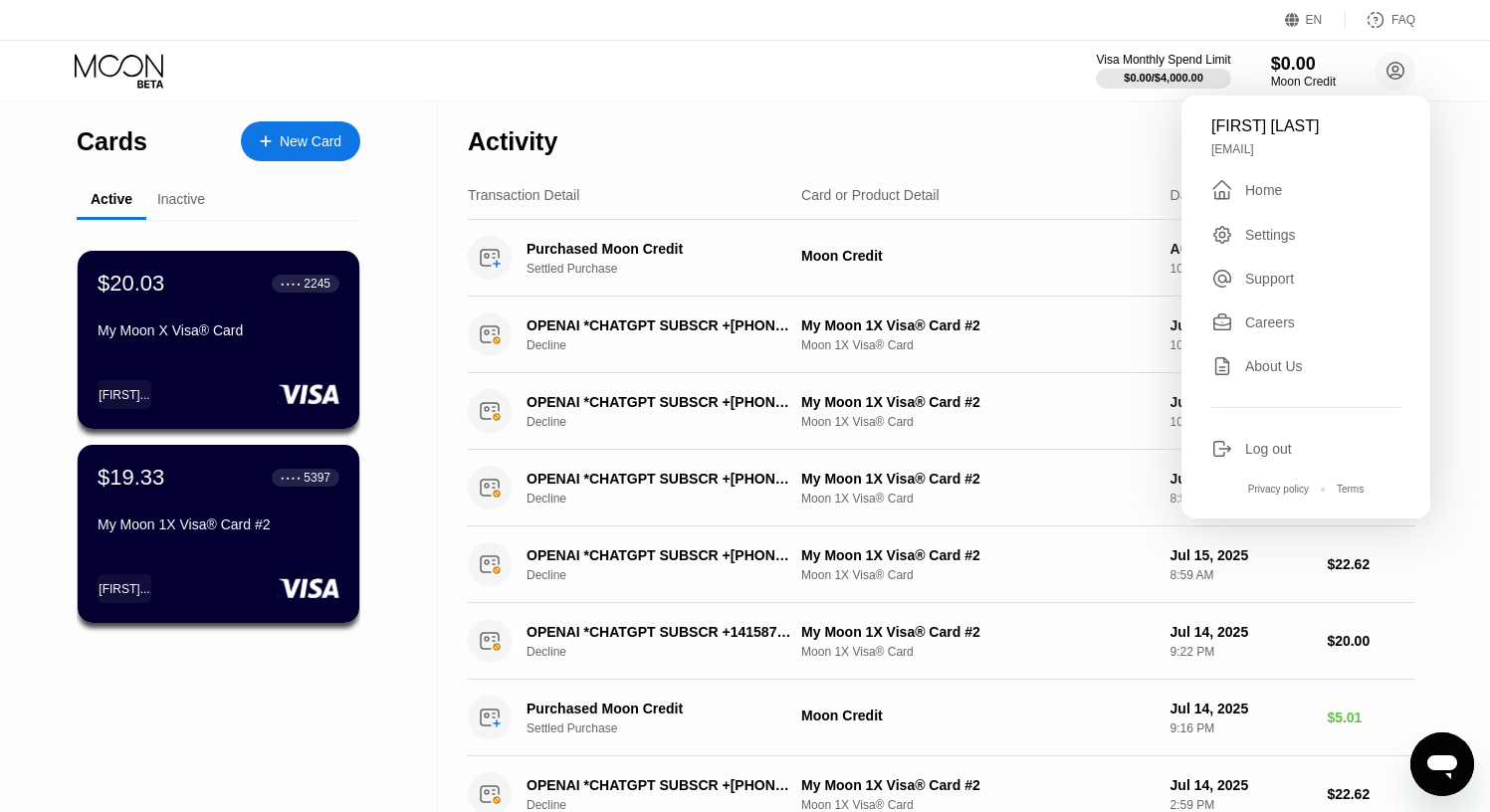 click on "Cards    New Card Active Inactive $[PRICE] ● ● ● ● [CARD_LAST_FOUR] My Moon X Visa® Card [FIRST]... $[PRICE] ● ● ● ● [CARD_LAST_FOUR] My Moon 1X Visa® Card #2 [FIRST]... $[PRICE] ● ● ● ● [CARD_LAST_FOUR] My Moon 1X Visa® Card [FIRST]...  Expired Activity Export Transaction Detail Card or Product Detail Date & Time Amount Purchased Moon Credit Settled Purchase Moon Credit Aug 05, [YEAR] [HOUR]:[MINUTE] $[PRICE] OPENAI *CHATGPT SUBSCR   +[PHONE] IE Decline My Moon 1X Visa® Card #2 Moon 1X Visa® Card Jul 15, [YEAR] [HOUR]:[MINUTE] $[PRICE] OPENAI *CHATGPTSUBSCR   +[PHONE] IE Decline My Moon 1X Visa® Card #2 Moon 1X Visa® Card Jul 15, [YEAR] [HOUR]:[MINUTE] $[PRICE] OPENAI *CHATGPT SUBSCR   +[PHONE] IE Decline My Moon 1X Visa® Card #2 Moon 1X Visa® Card Jul 15, [YEAR] [HOUR]:[MINUTE] $[PRICE] OPENAI *CHATGPT SUBSCR   +[PHONE] IE Decline My Moon 1X Visa® Card #2 Moon 1X Visa® Card Jul 15, [YEAR] [HOUR]:[MINUTE] $[PRICE] OPENAI *CHATGPT SUBSCR   +[PHONE] US Decline My Moon 1X Visa® Card #2 Moon 1X Visa® Card Jul 14, [YEAR] [HOUR]:[MINUTE] $[PRICE] Purchased Moon Credit" at bounding box center [745, 636] 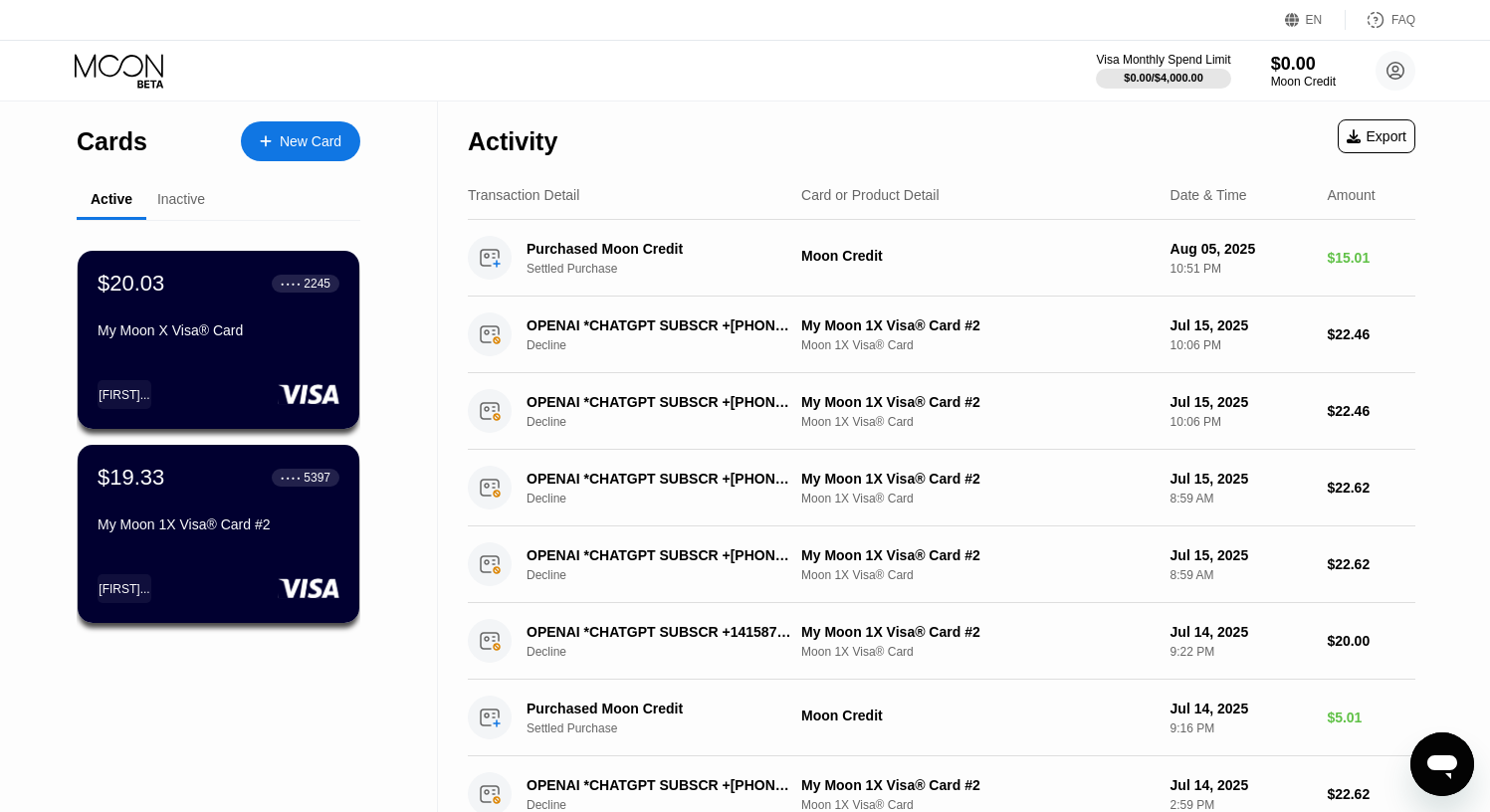 click 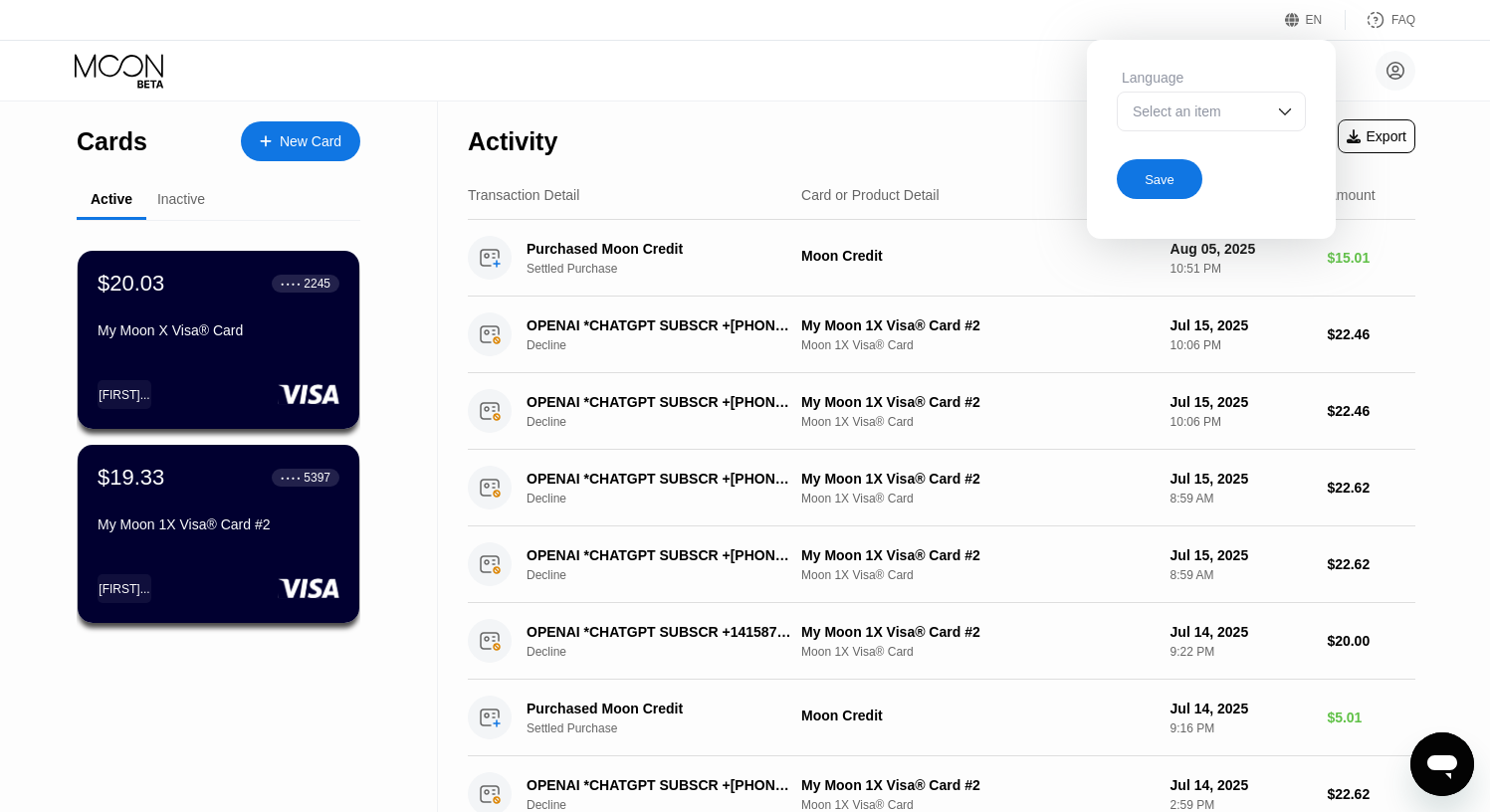 click 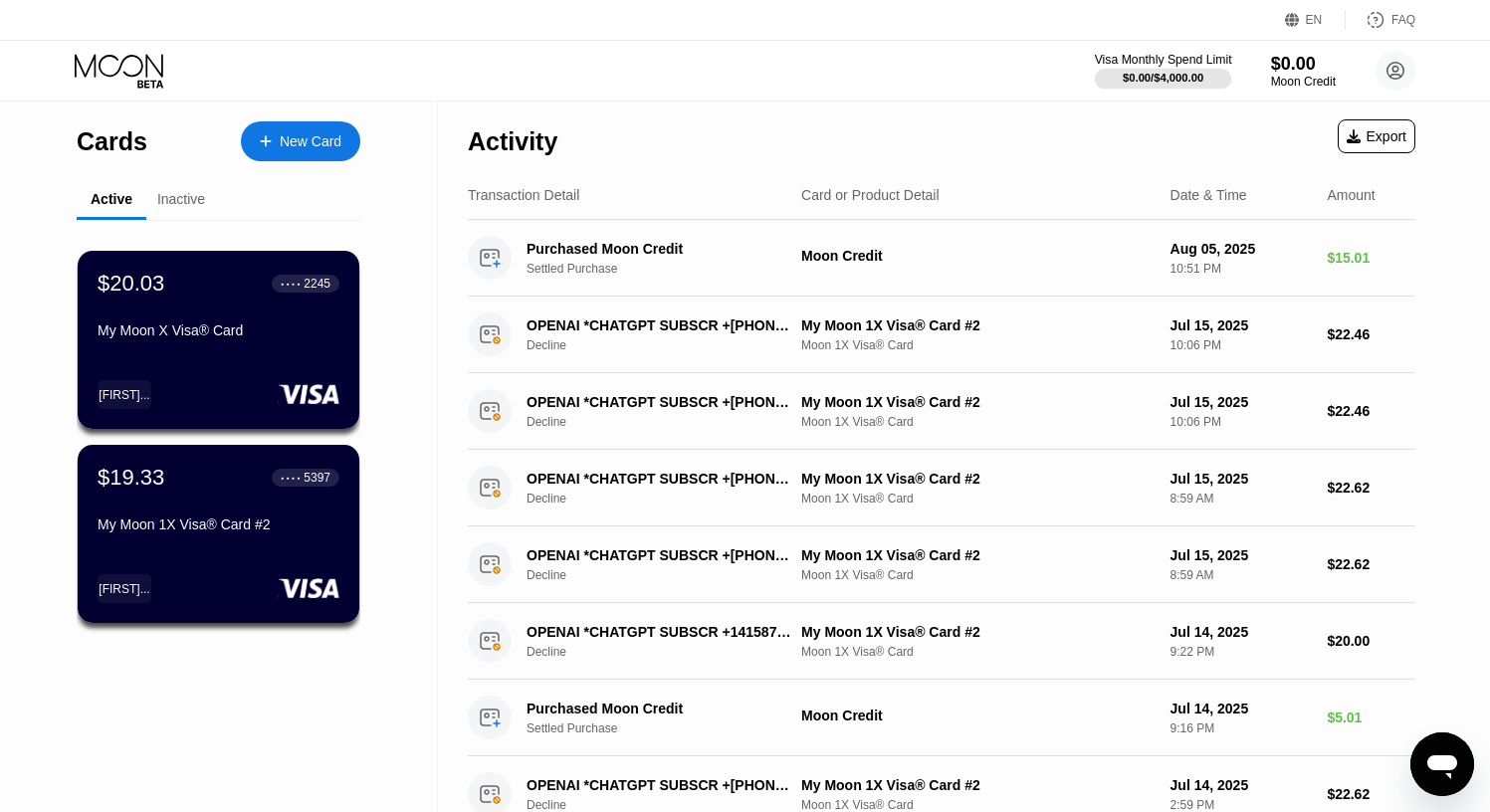click on "$0.00 / $4,000.00" at bounding box center (1163, 78) 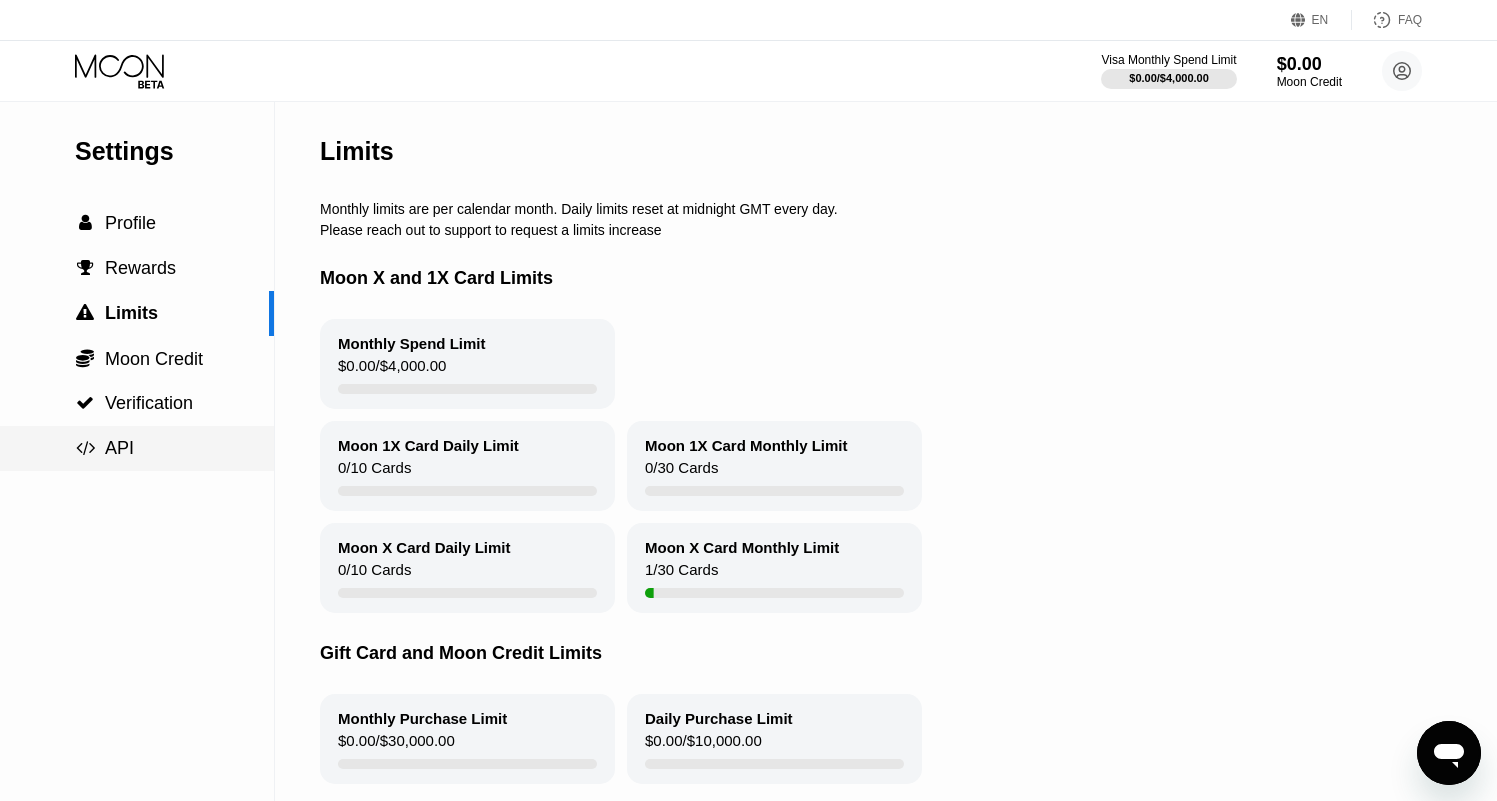 click on " API" at bounding box center (137, 448) 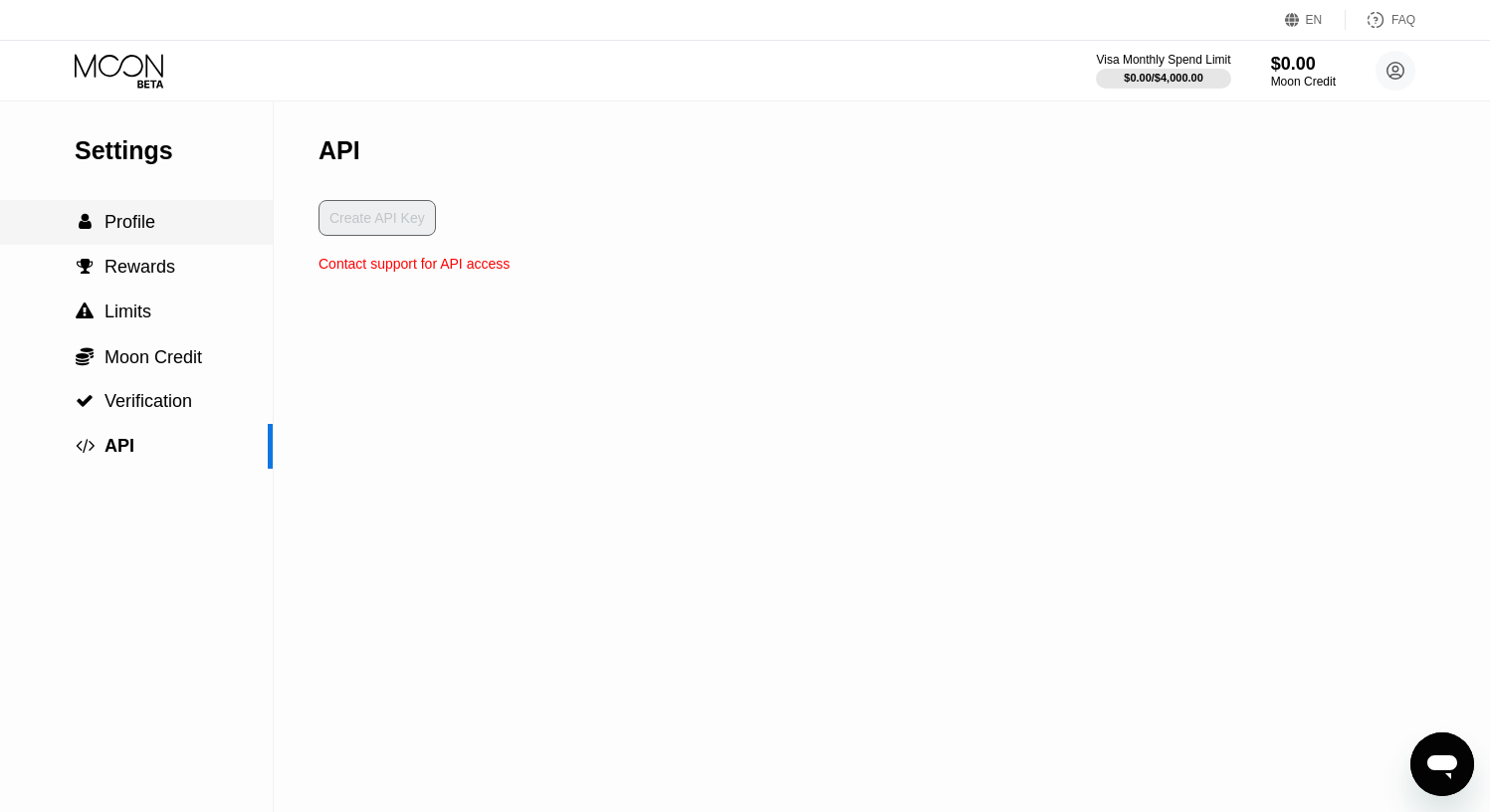click on " Profile" at bounding box center [136, 222] 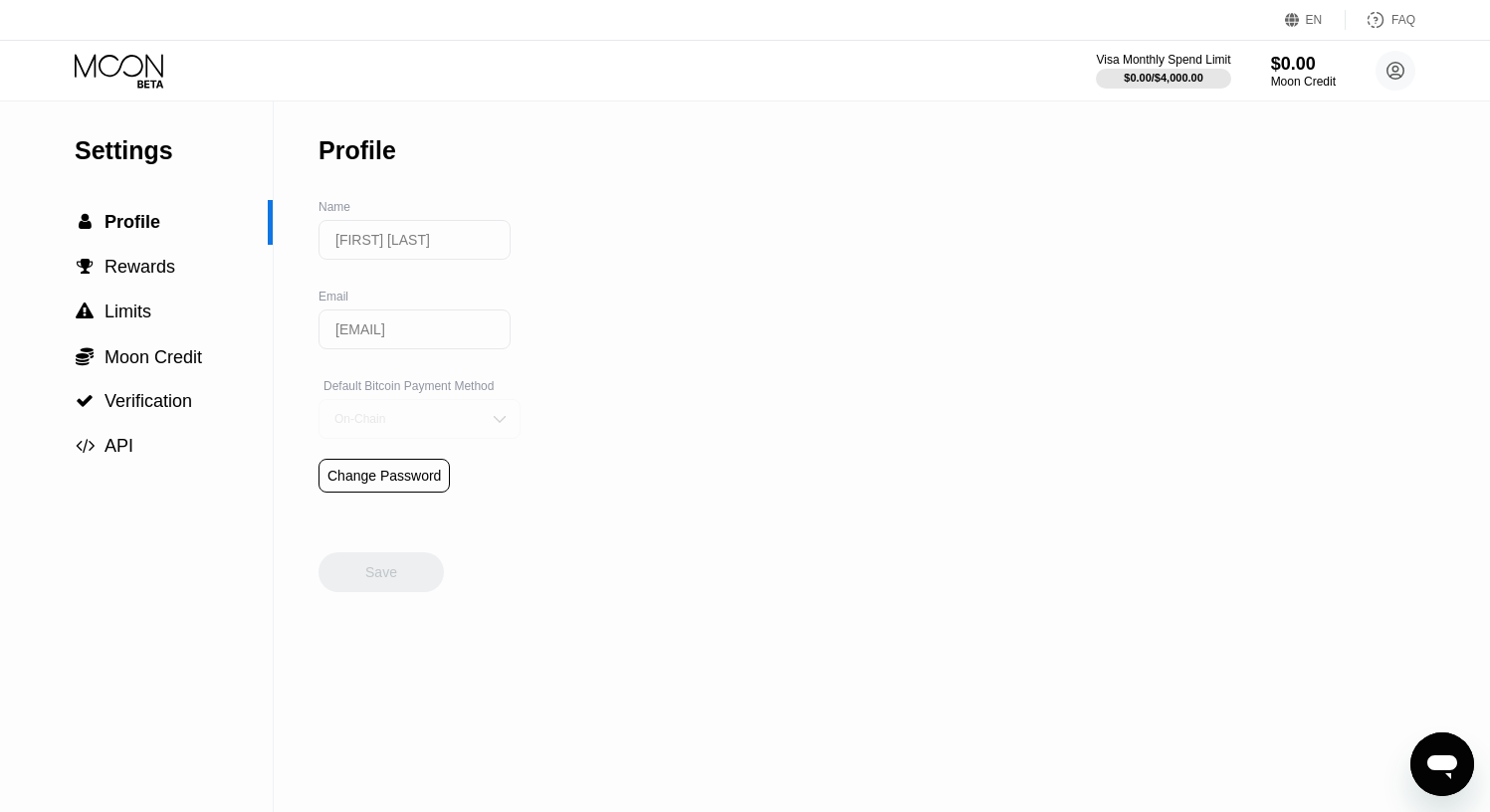 click on "On-Chain" at bounding box center [404, 419] 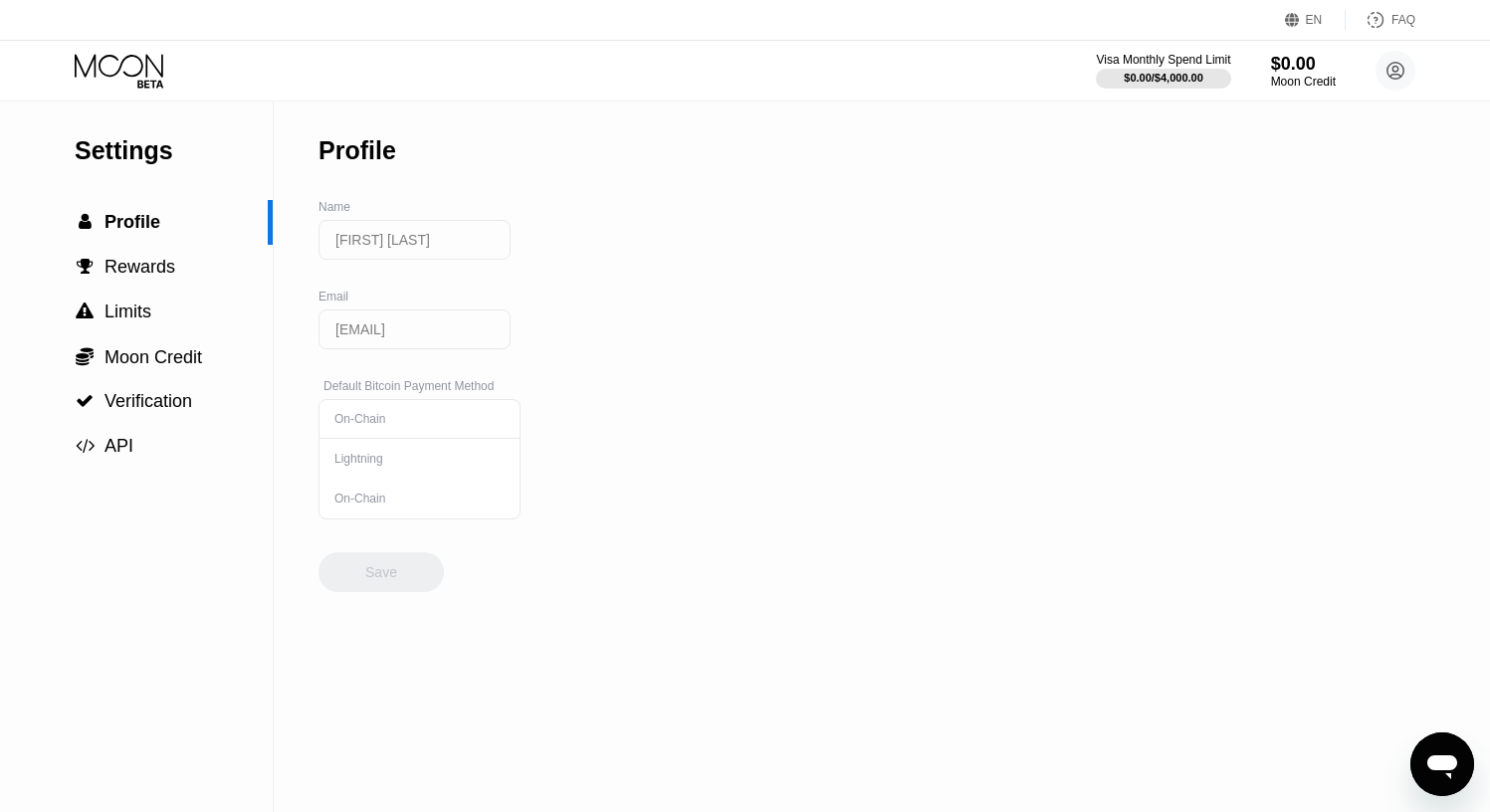 click on "On-Chain" at bounding box center (404, 419) 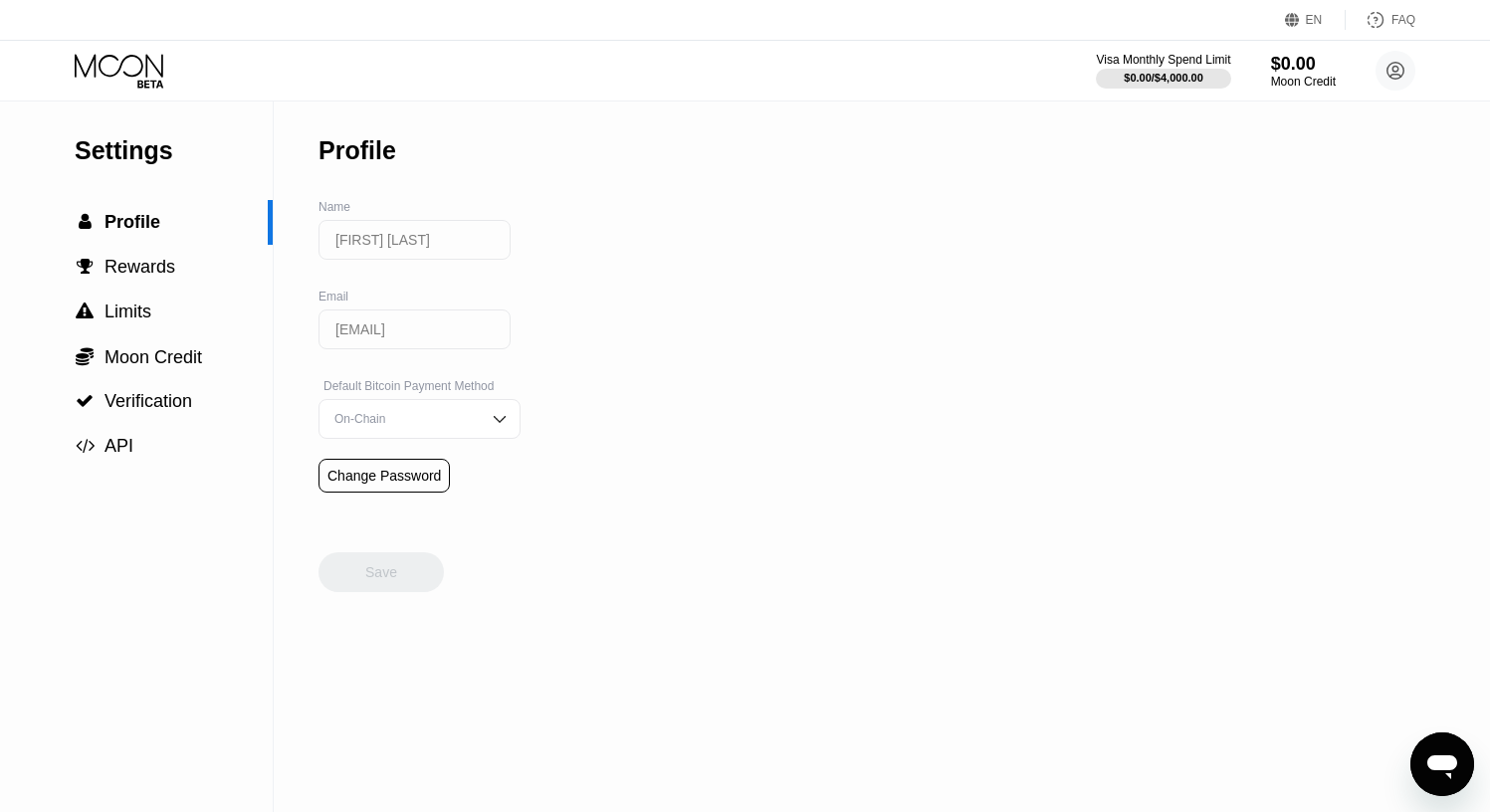 click on "Settings  Profile  Rewards  Limits  Moon Credit  Verification  API Profile Name [FIRST] [LAST] Email [EMAIL] Default Bitcoin Payment Method On-Chain Change Password Save" at bounding box center [745, 457] 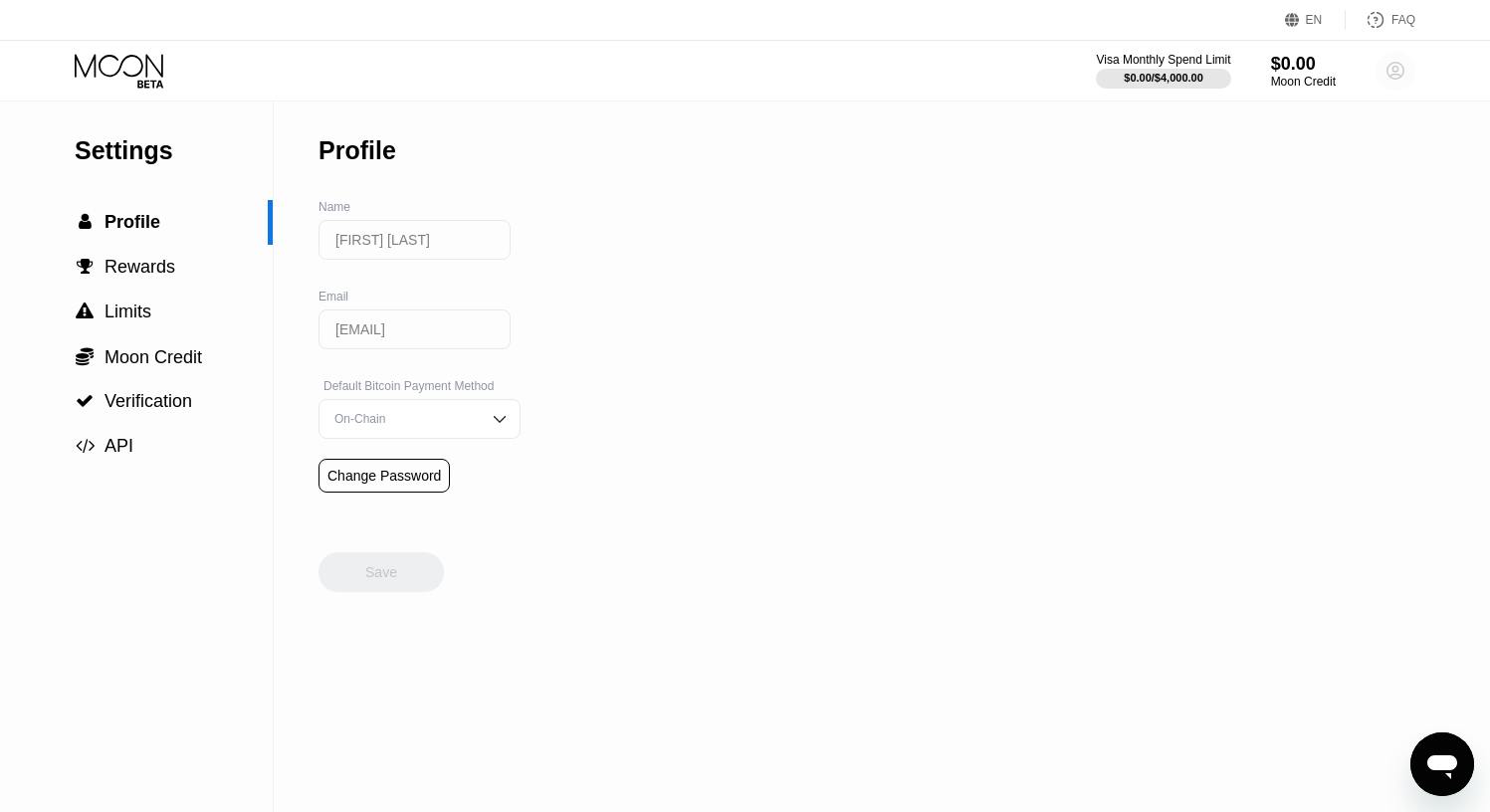 click 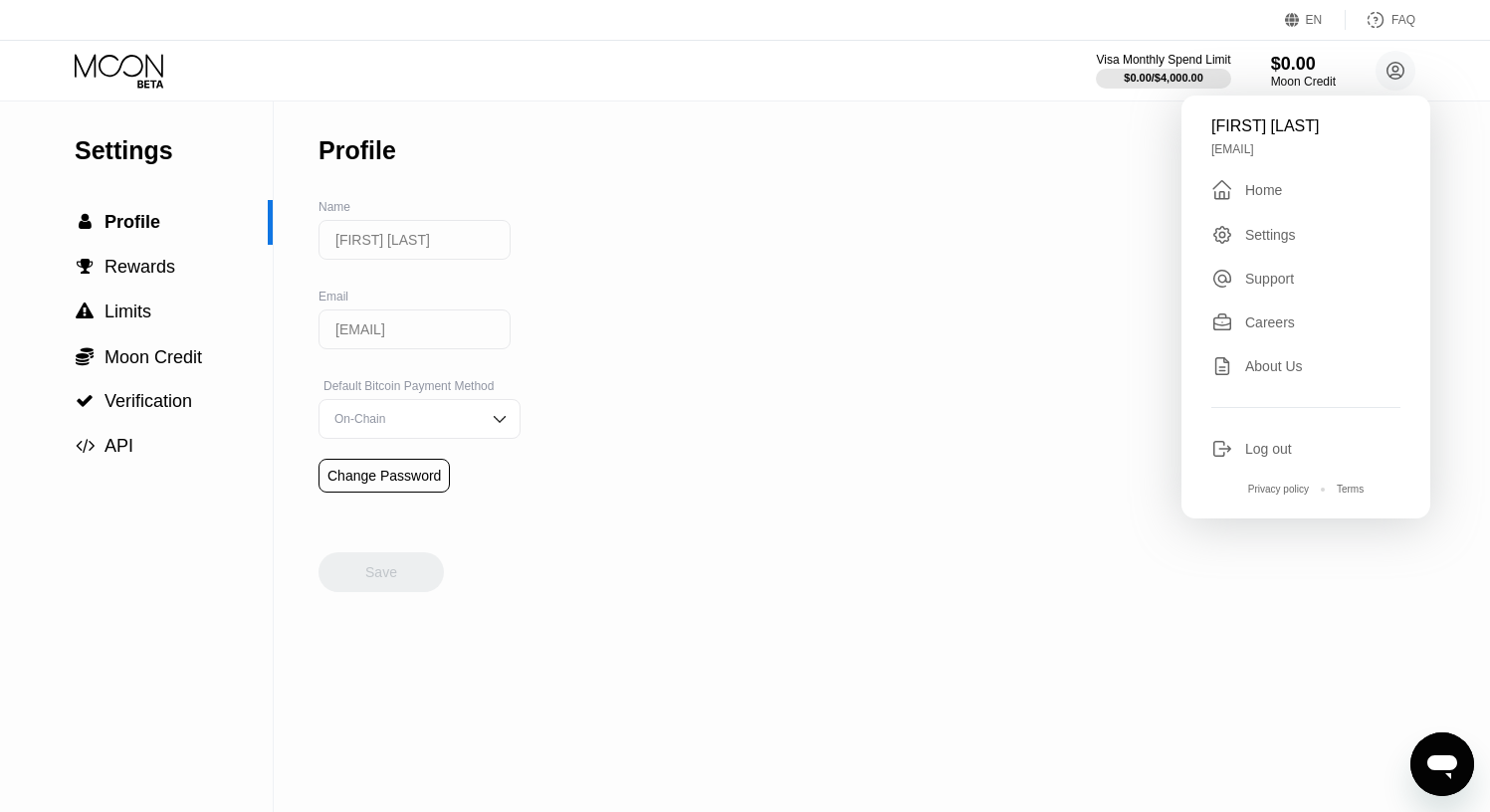 click on "Settings" at bounding box center (1270, 235) 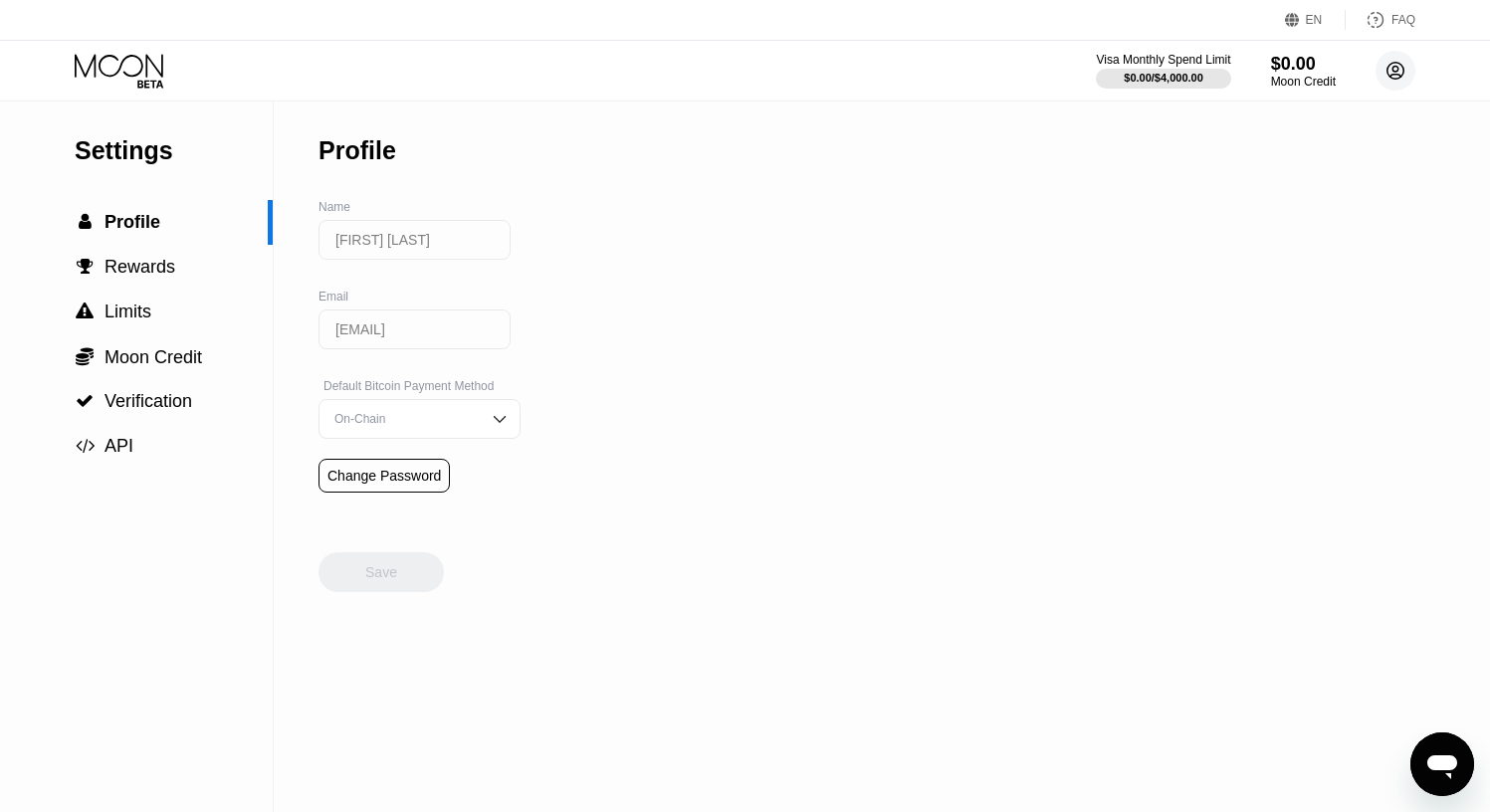 click 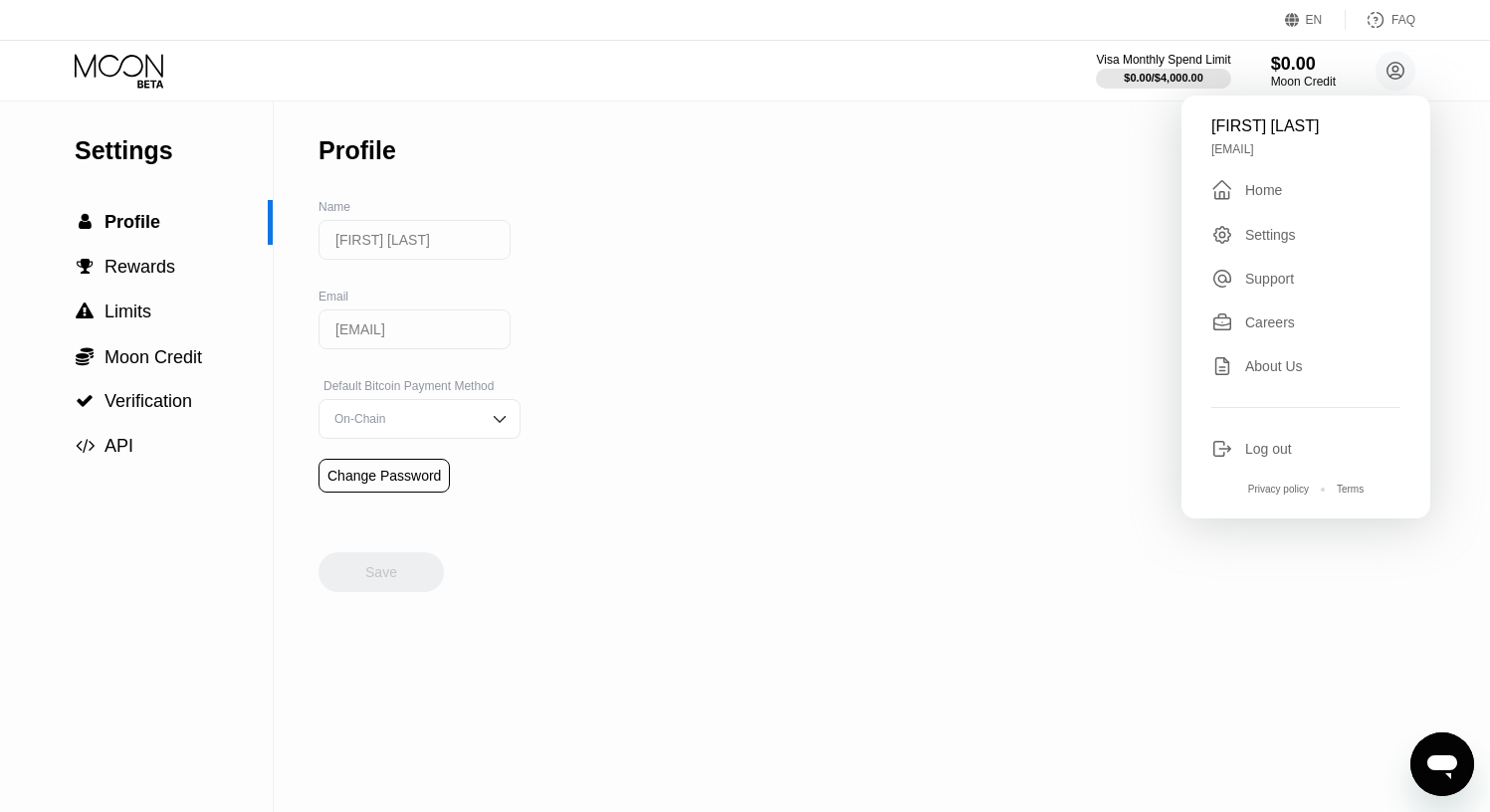 click on "About Us" at bounding box center (1274, 366) 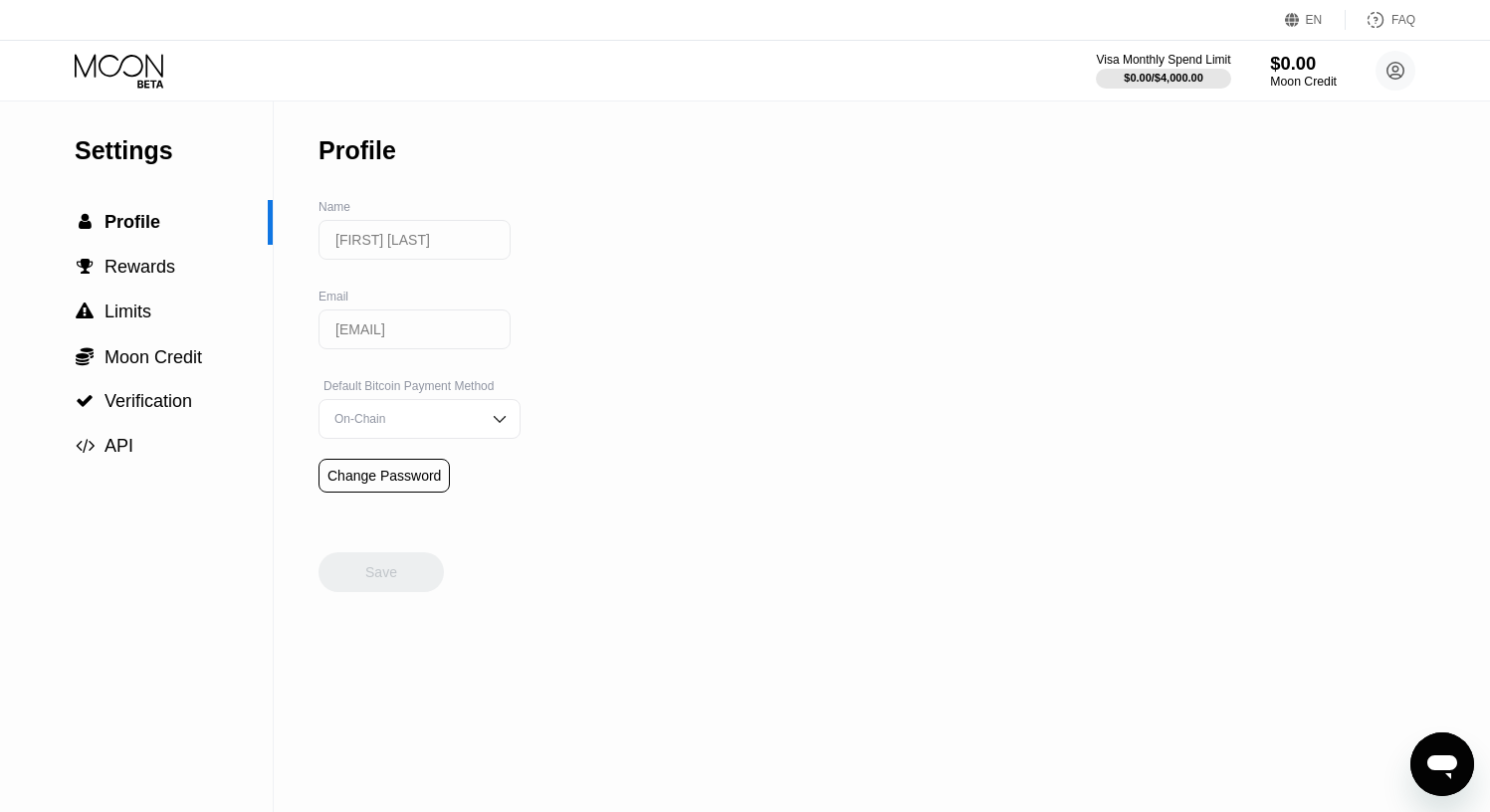 click on "Moon Credit" at bounding box center (1303, 82) 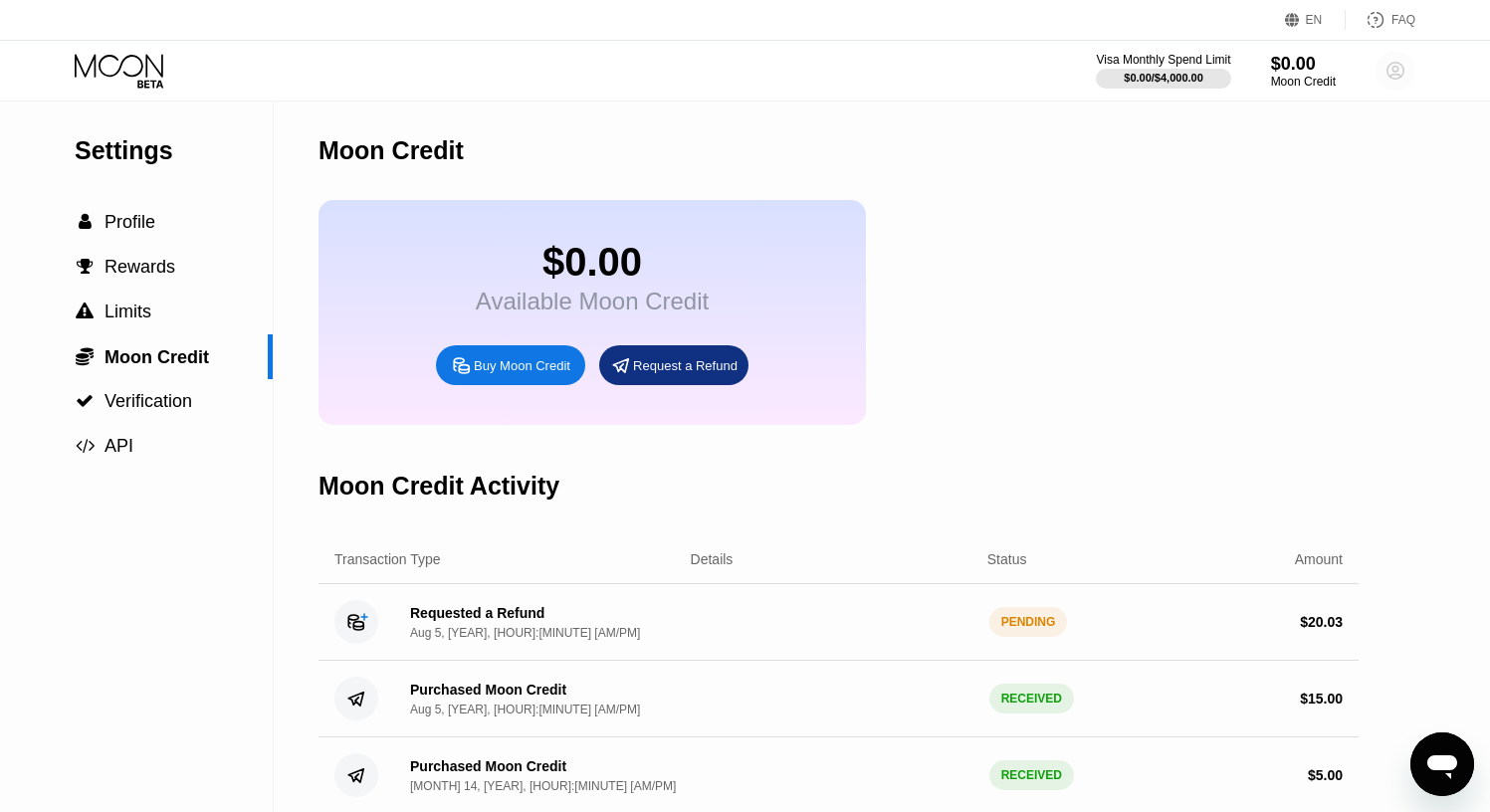 click 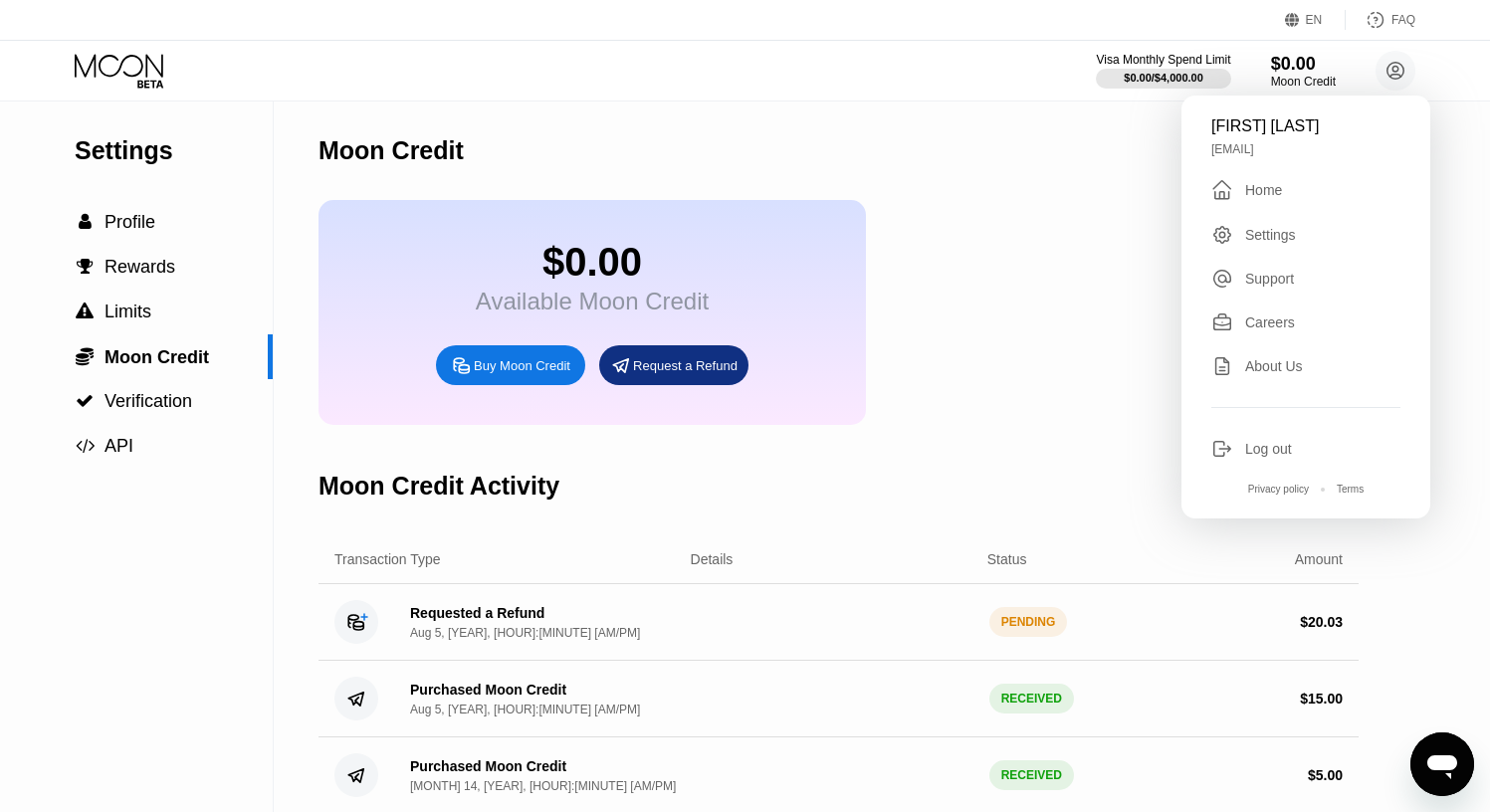 click on "Visa Monthly Spend Limit $[PRICE] / $[PRICE] $[PRICE] Moon Credit [FIRST] [LAST] [EMAIL]  Home Settings Support Careers About Us Log out Privacy policy Terms" at bounding box center [745, 71] 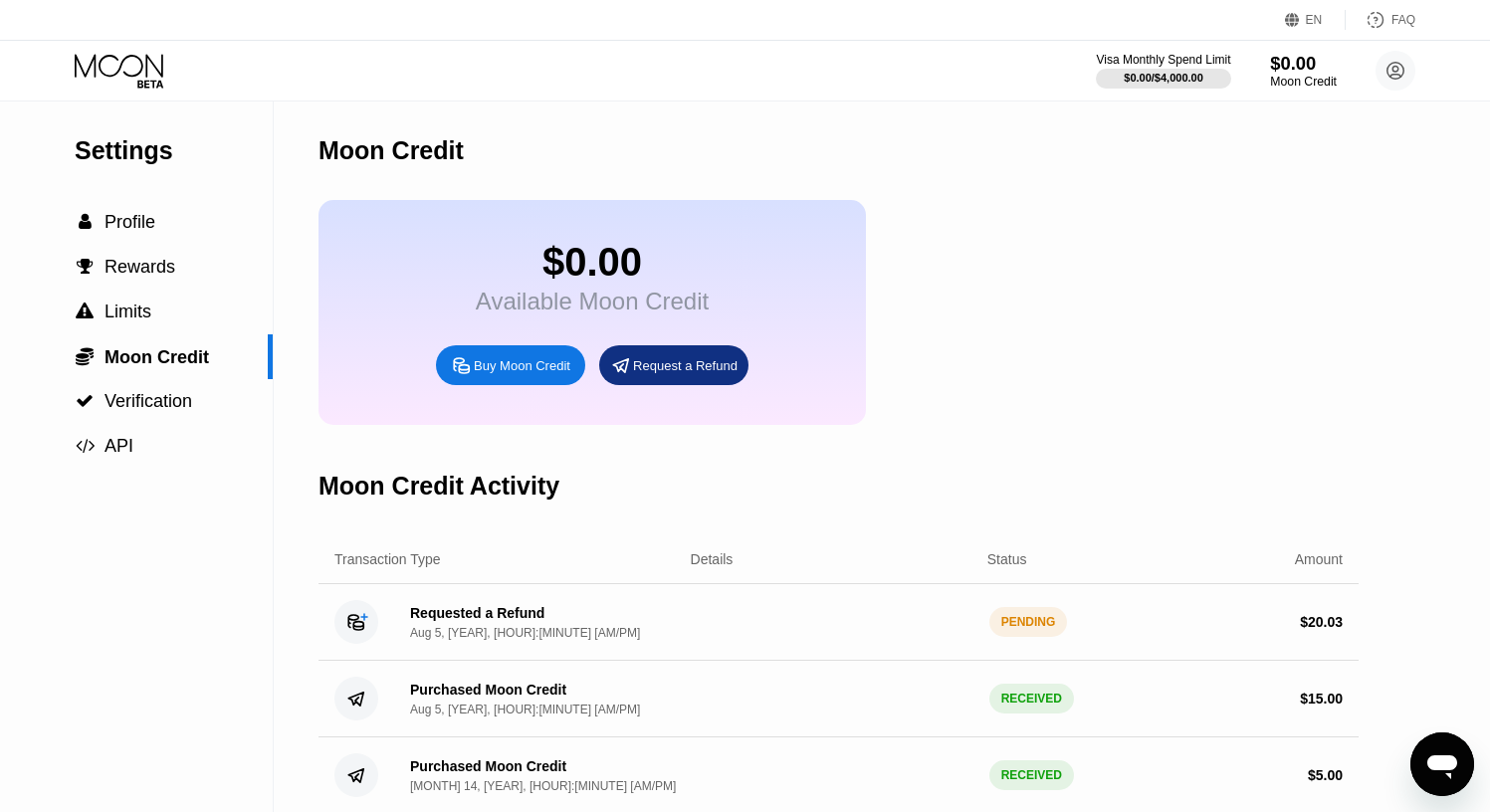 click on "$0.00" at bounding box center [1303, 63] 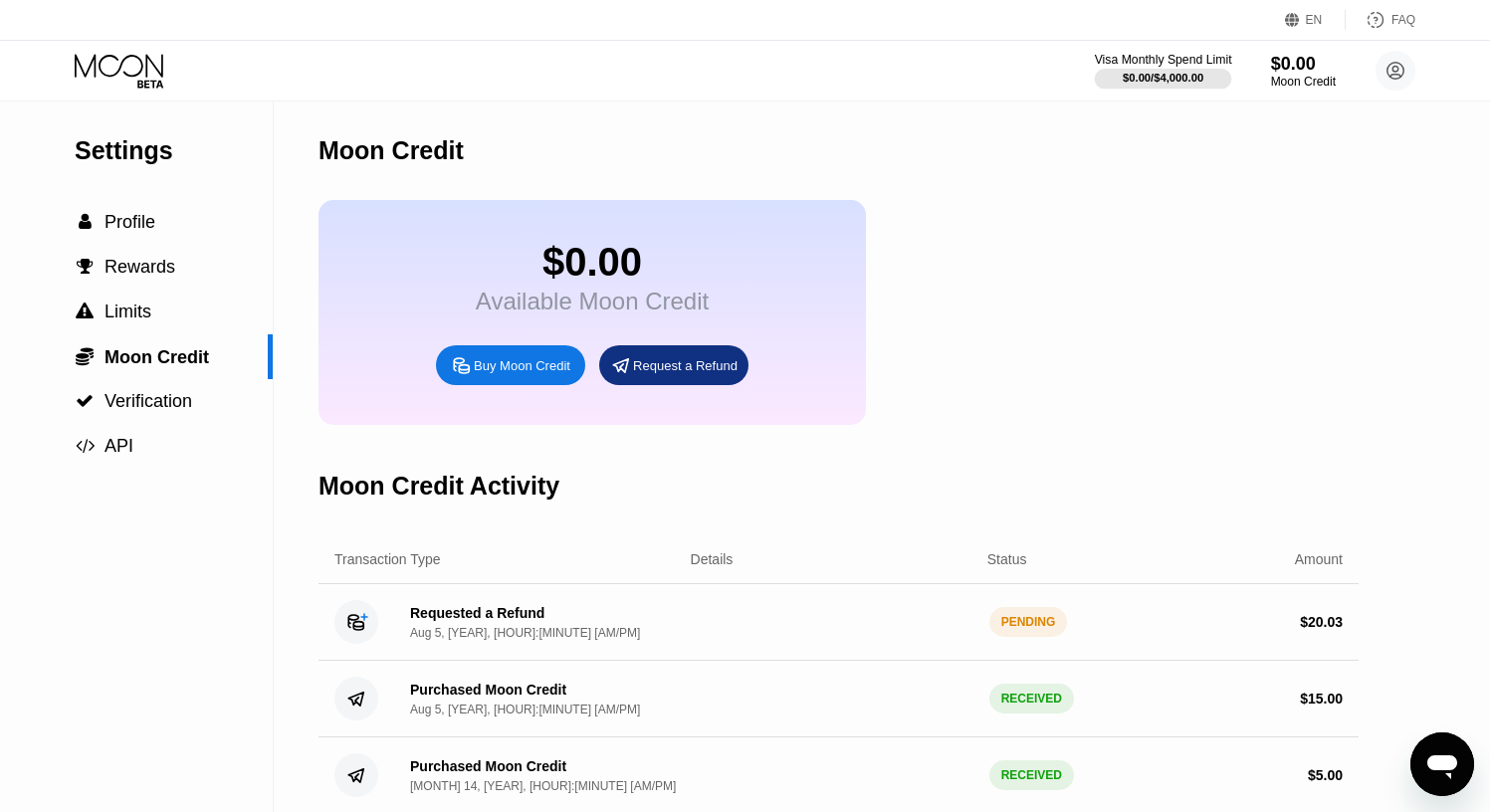 click on "$0.00 / $4,000.00" at bounding box center [1163, 78] 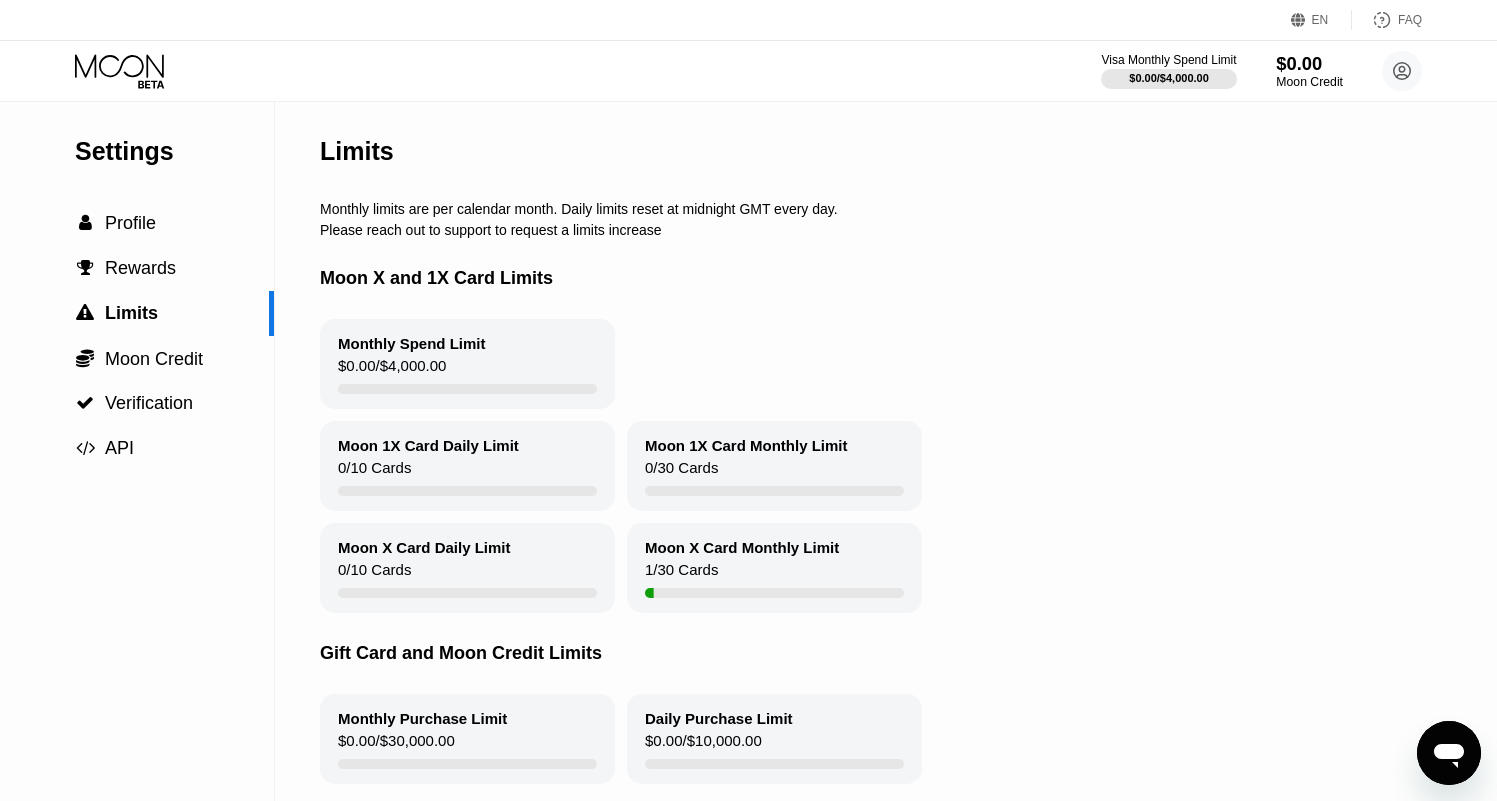 click on "Moon Credit" at bounding box center (1309, 82) 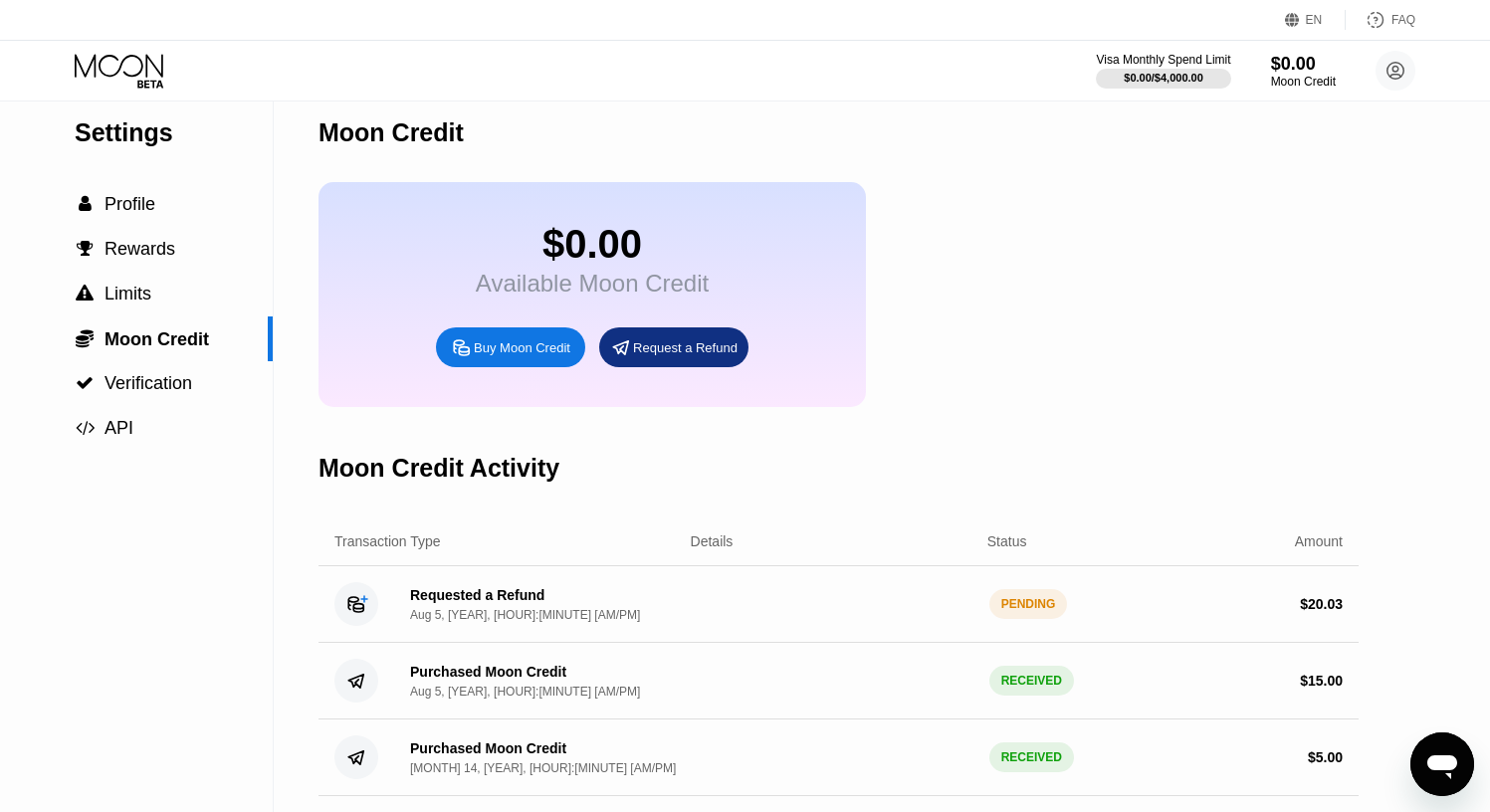 scroll, scrollTop: 87, scrollLeft: 0, axis: vertical 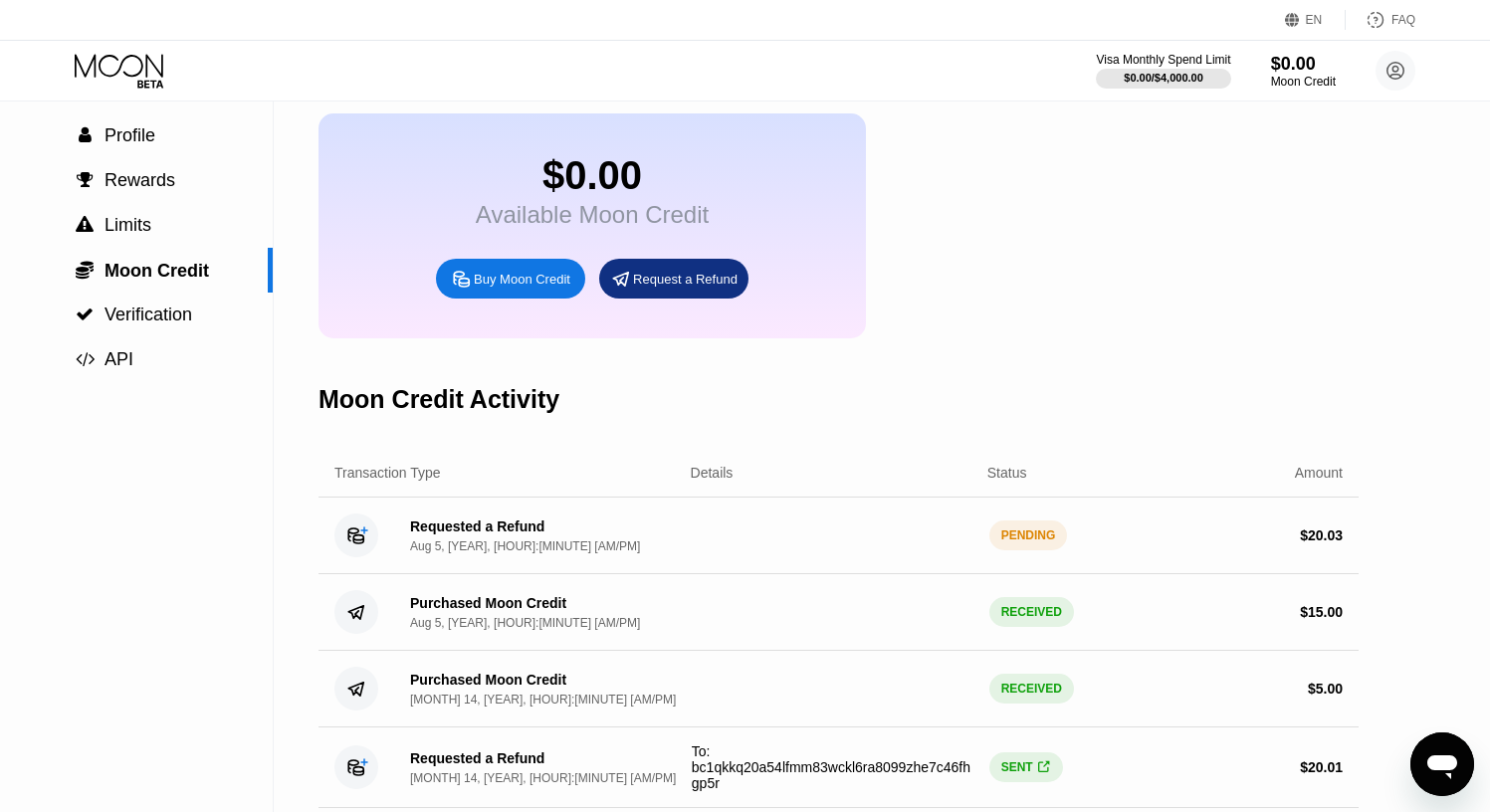 click on "Details" at bounding box center (801, 473) 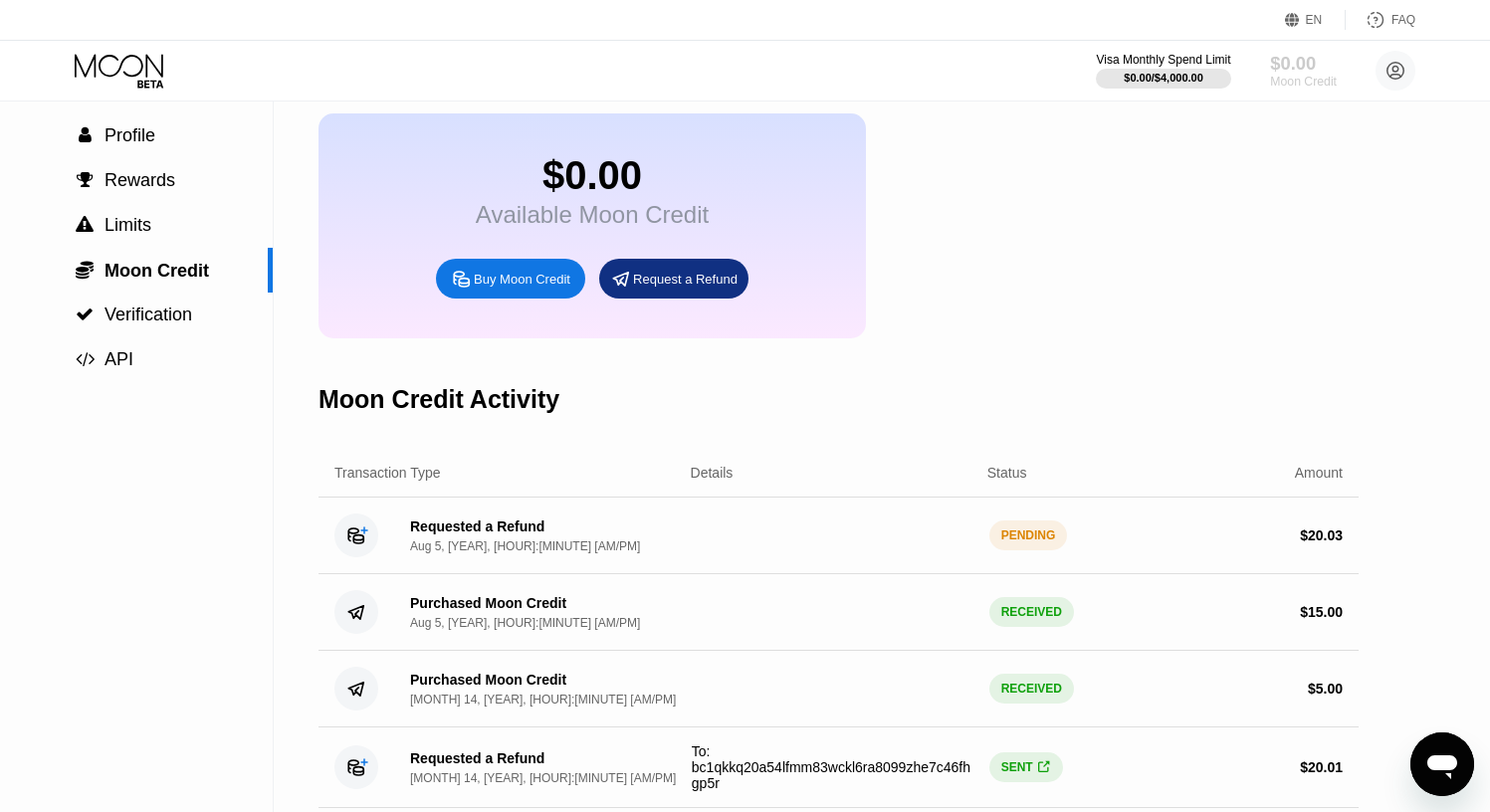 click on "Moon Credit" at bounding box center (1303, 82) 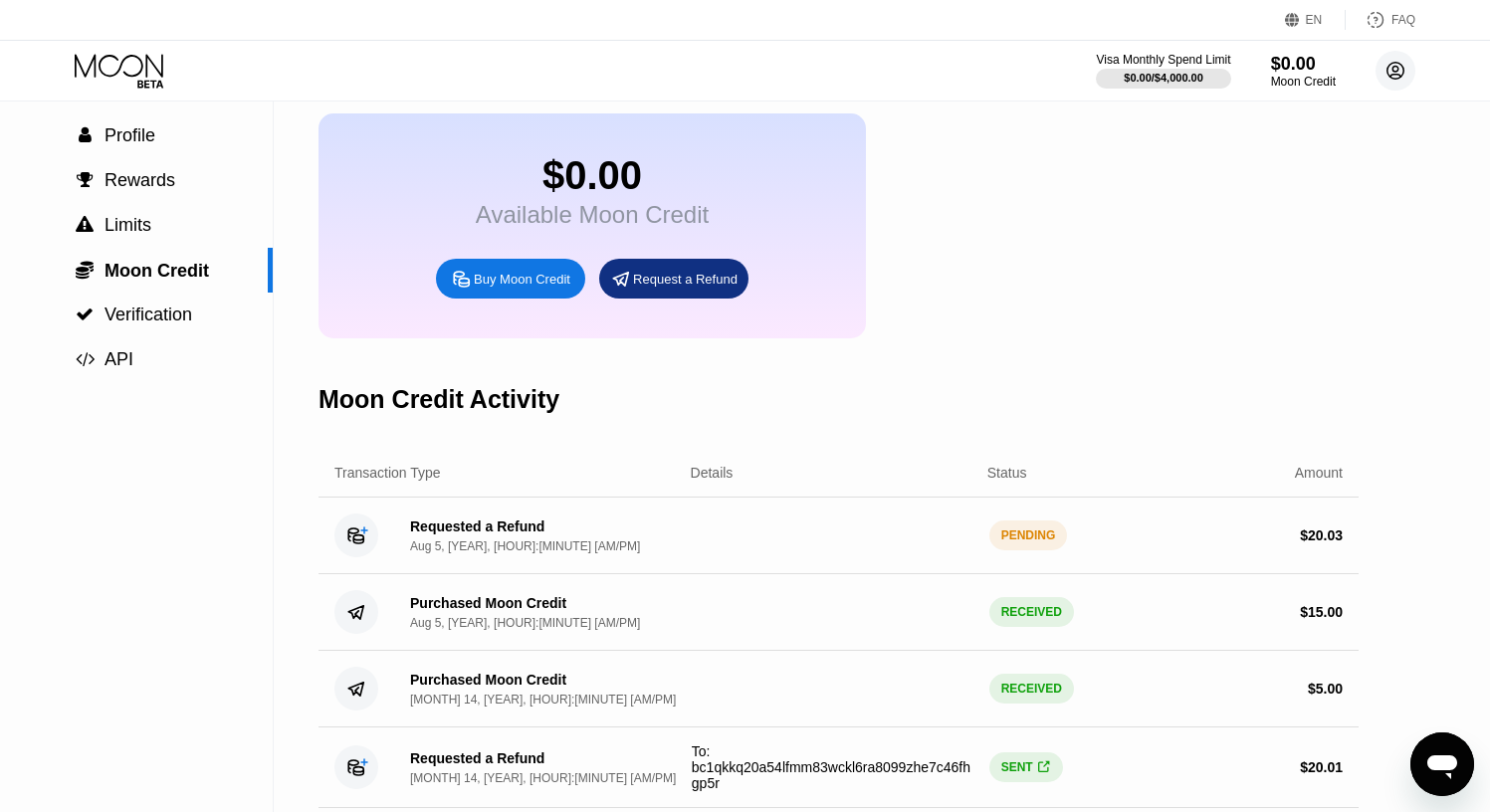 click 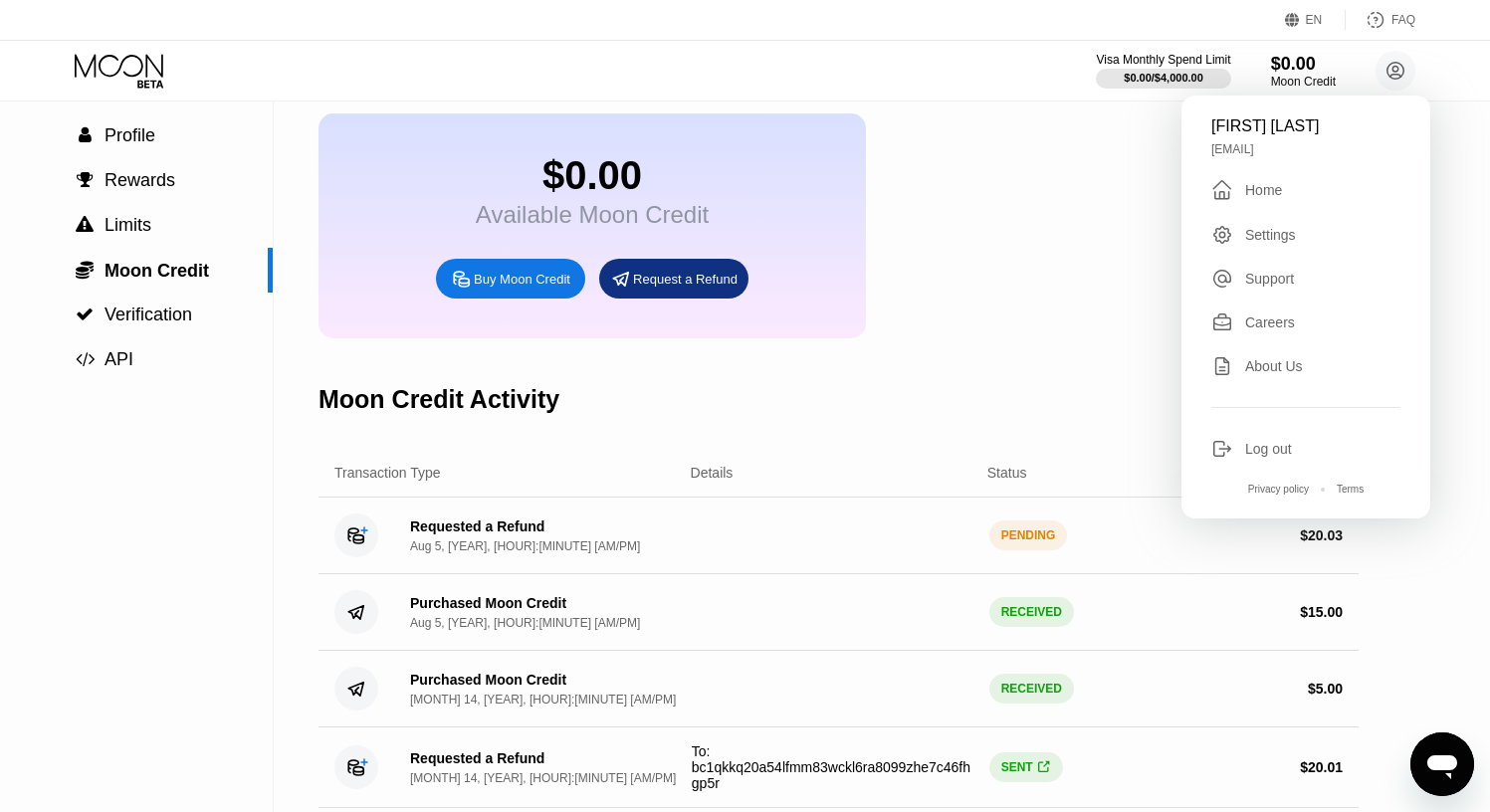 click on "Home" at bounding box center (1263, 190) 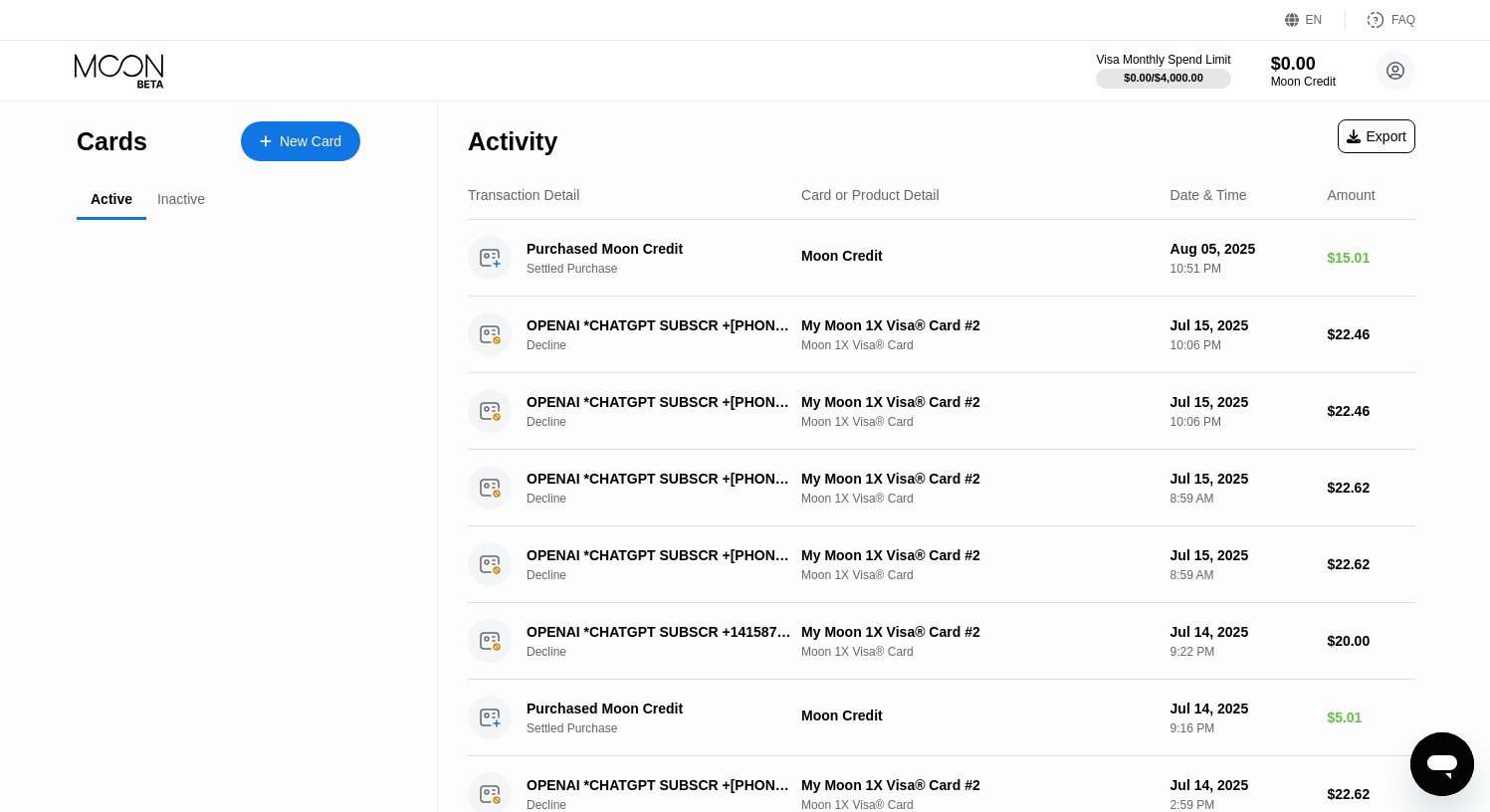 scroll, scrollTop: 0, scrollLeft: 0, axis: both 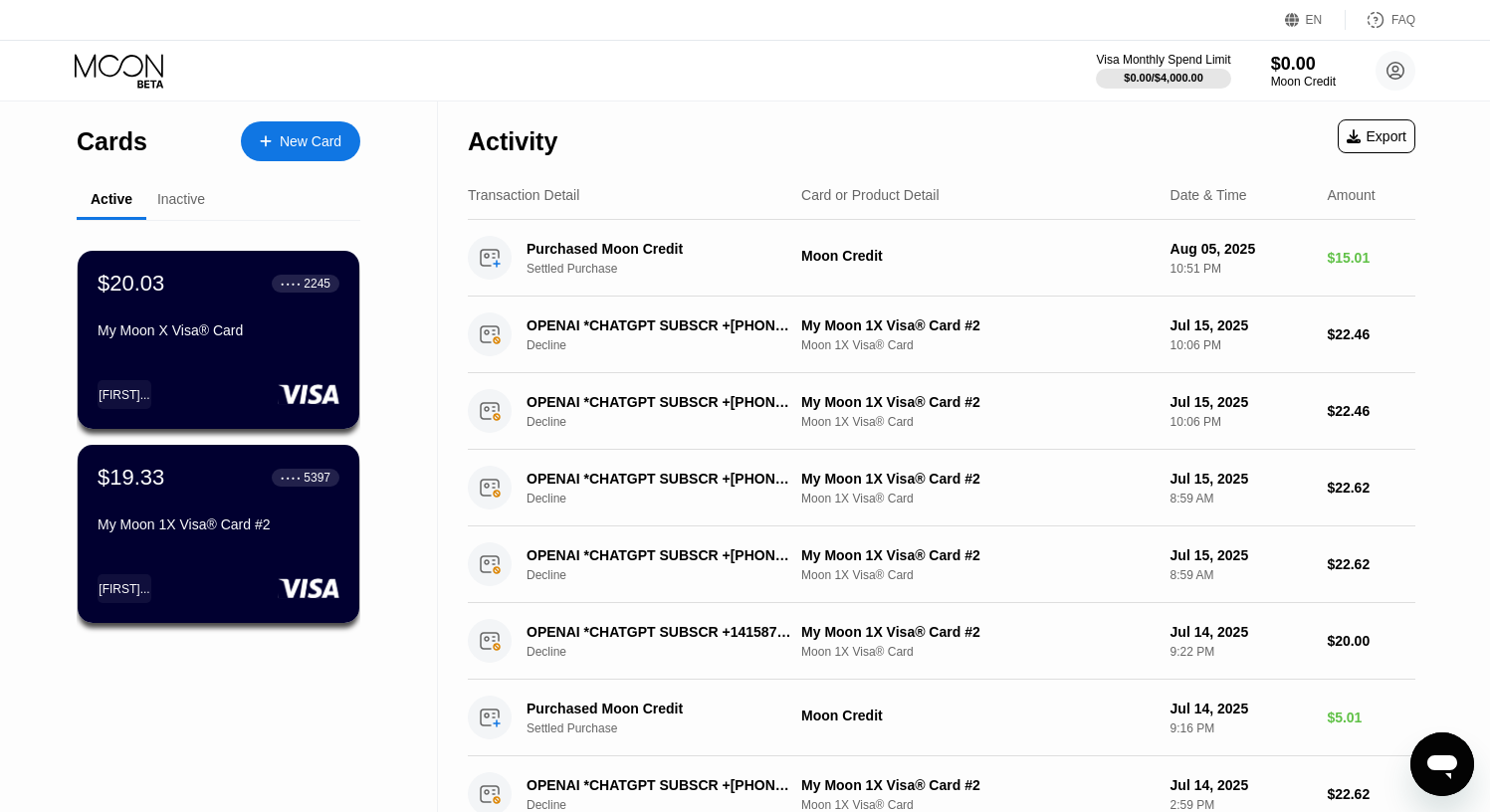 click on "Inactive" at bounding box center (181, 199) 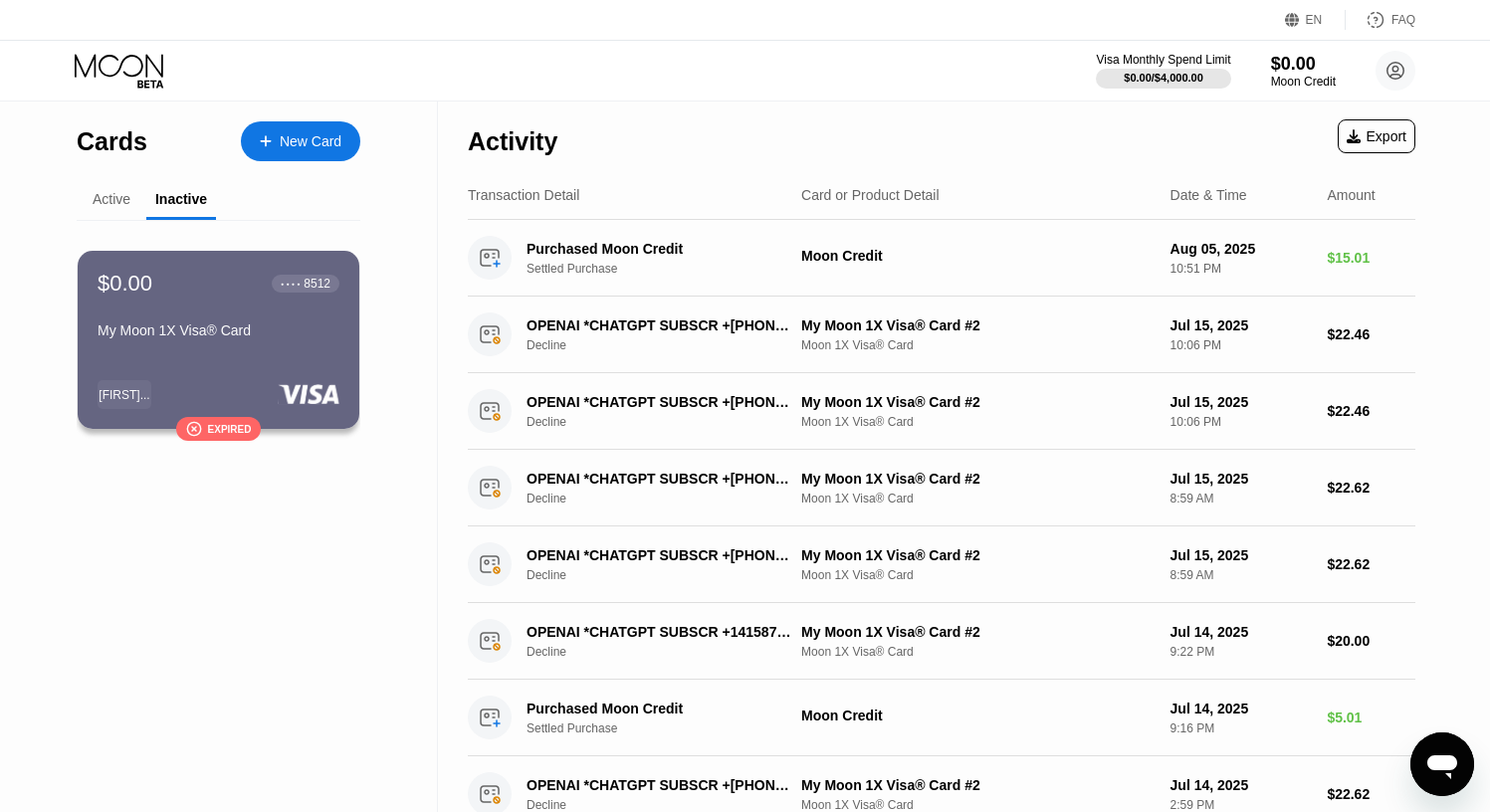 click on "Active" at bounding box center (111, 199) 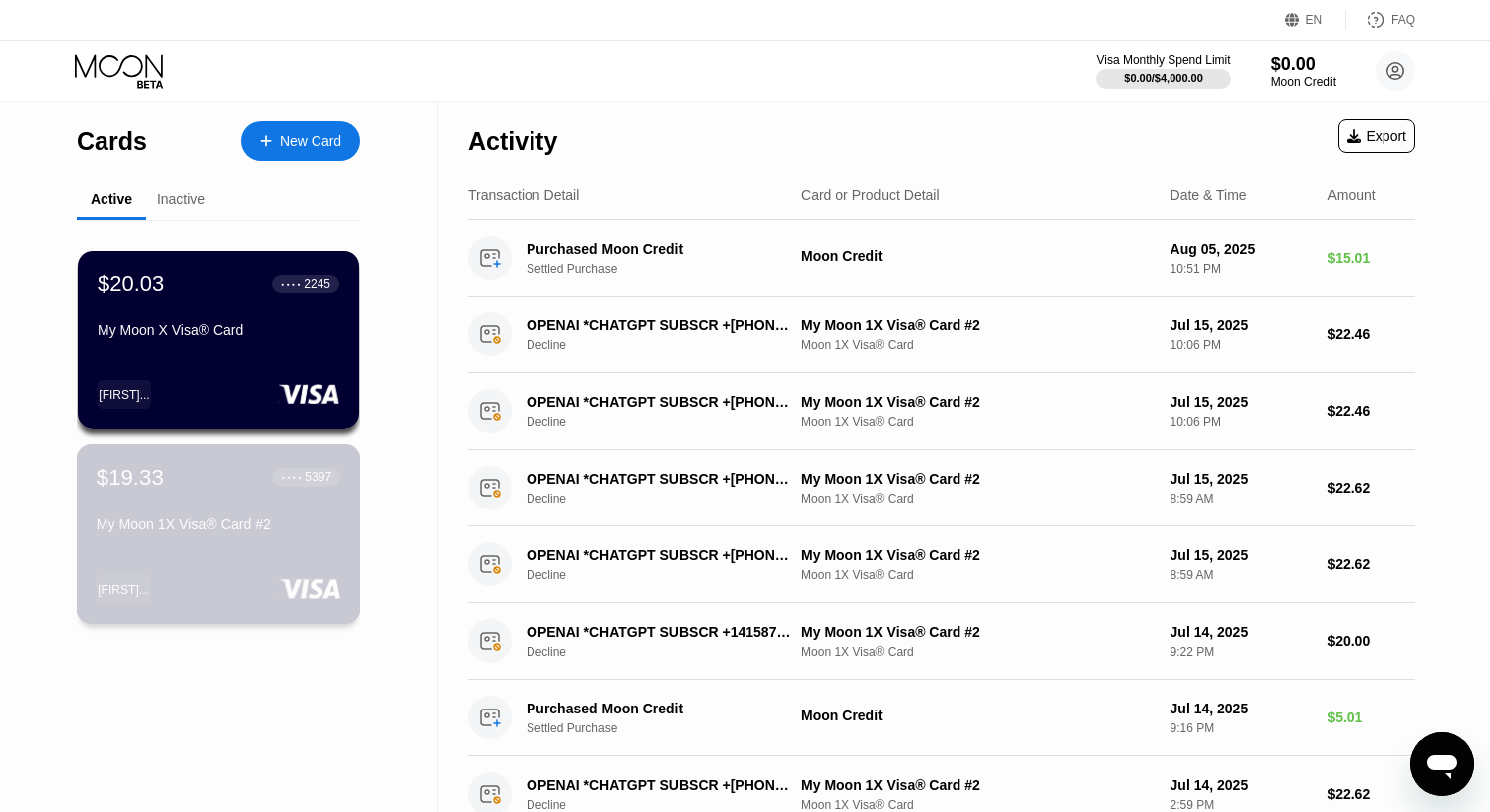 click on "My Moon 1X Visa® Card #2" at bounding box center [218, 524] 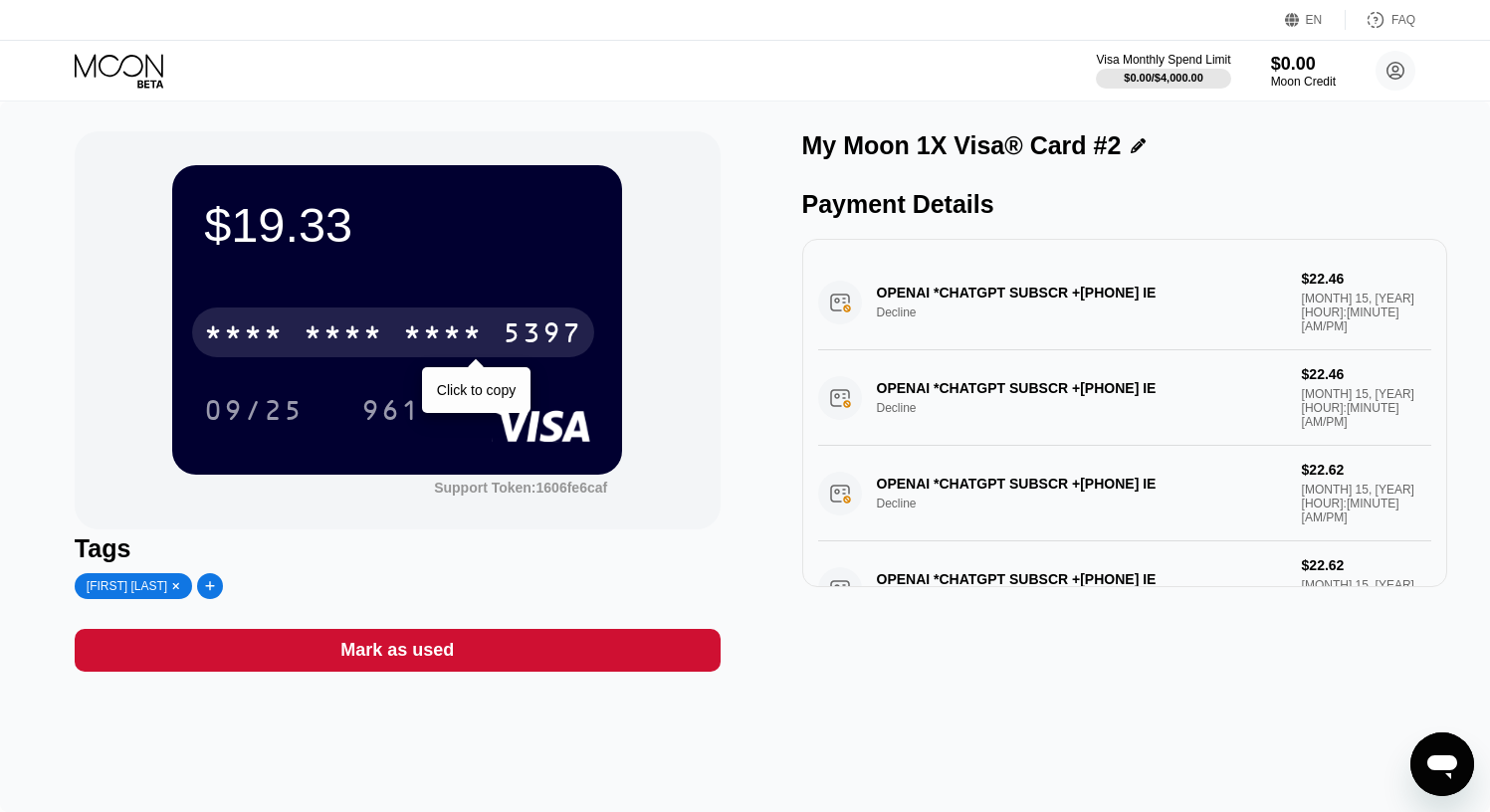 click on "* * * *" at bounding box center (443, 335) 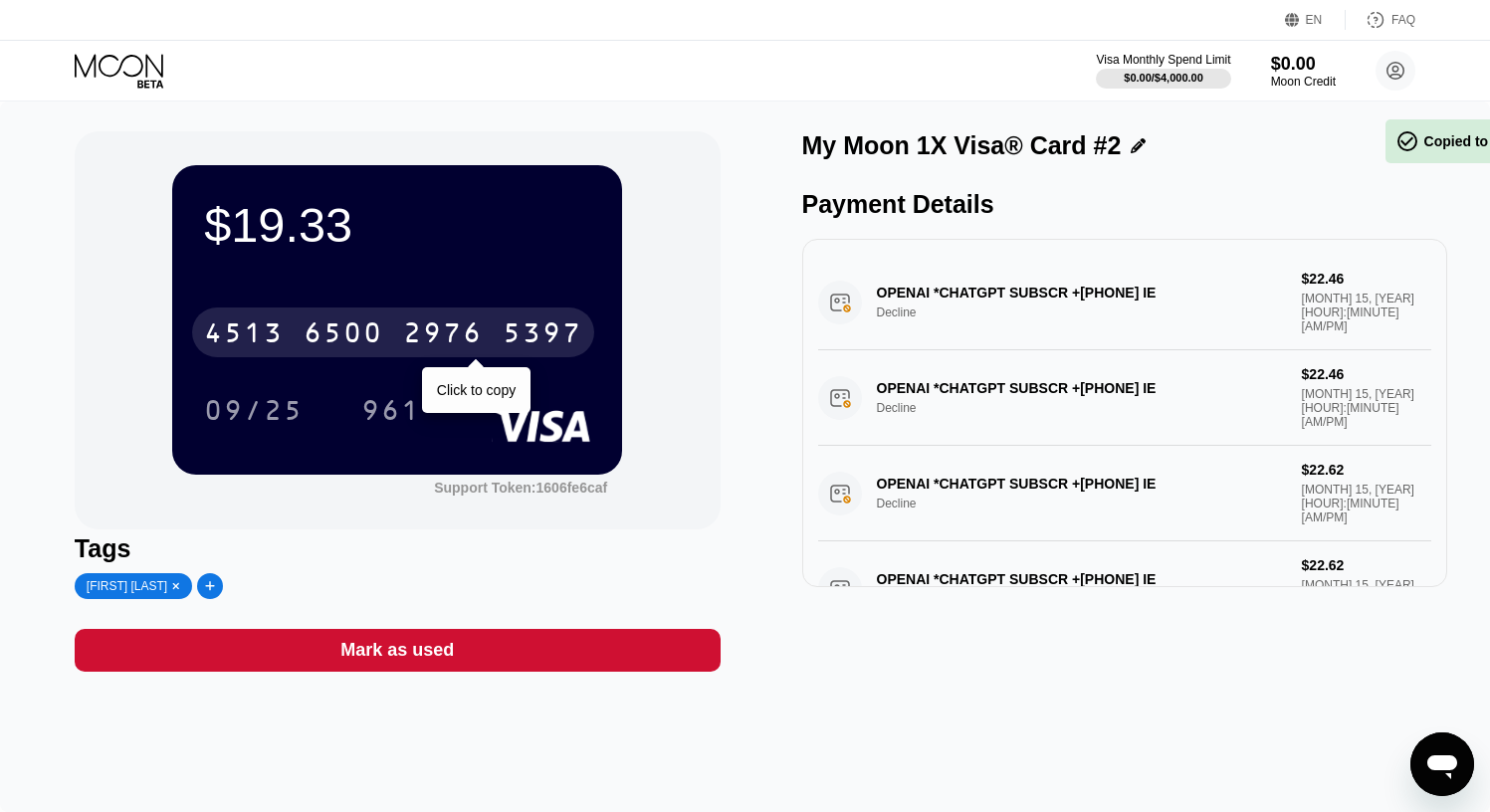 click on "2976" at bounding box center [443, 335] 